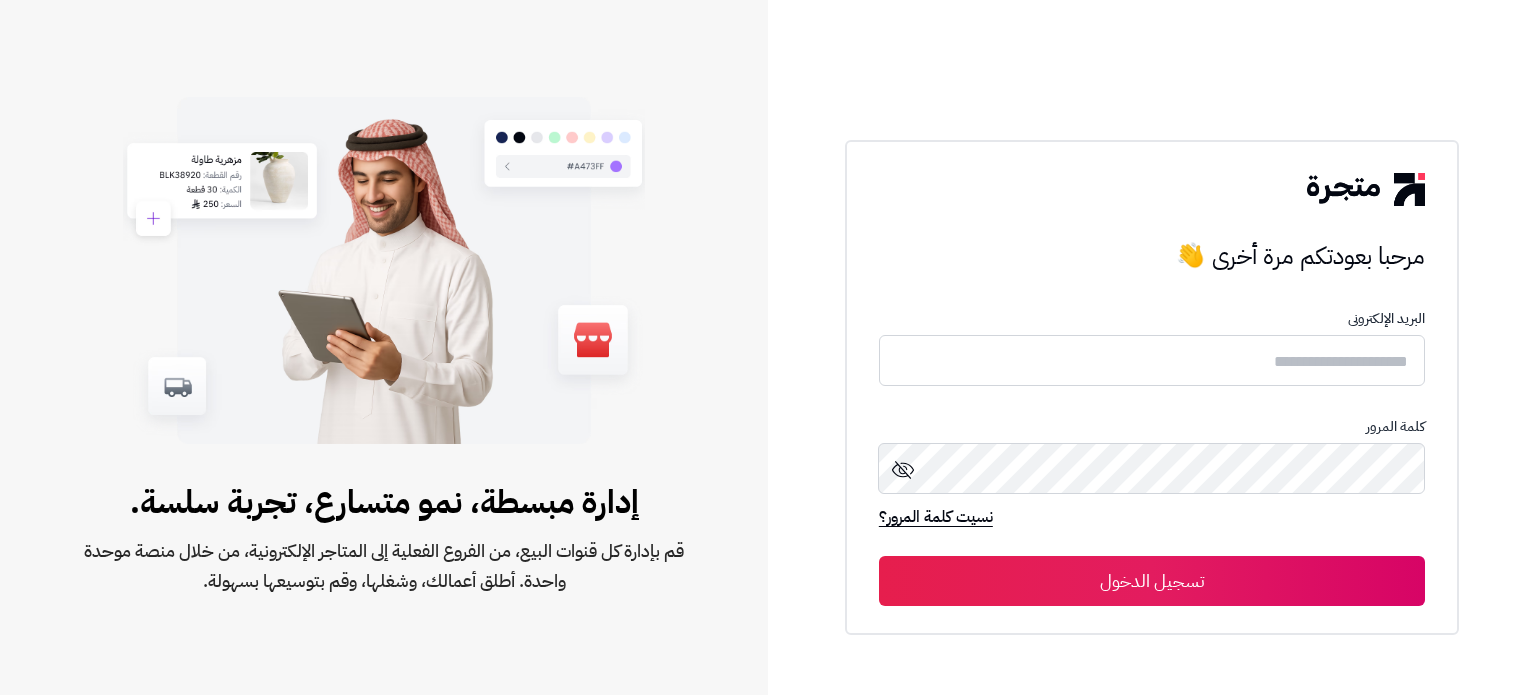 scroll, scrollTop: 0, scrollLeft: 0, axis: both 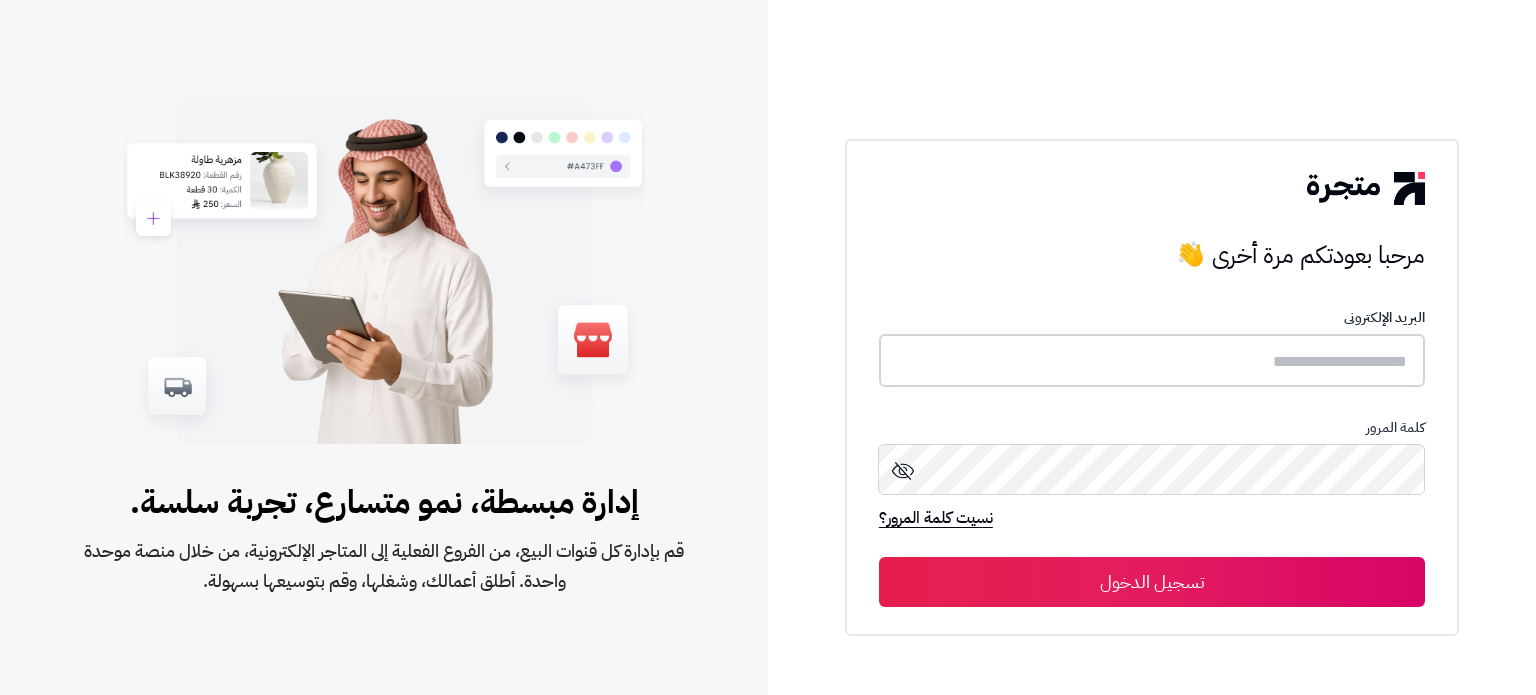 type on "*******" 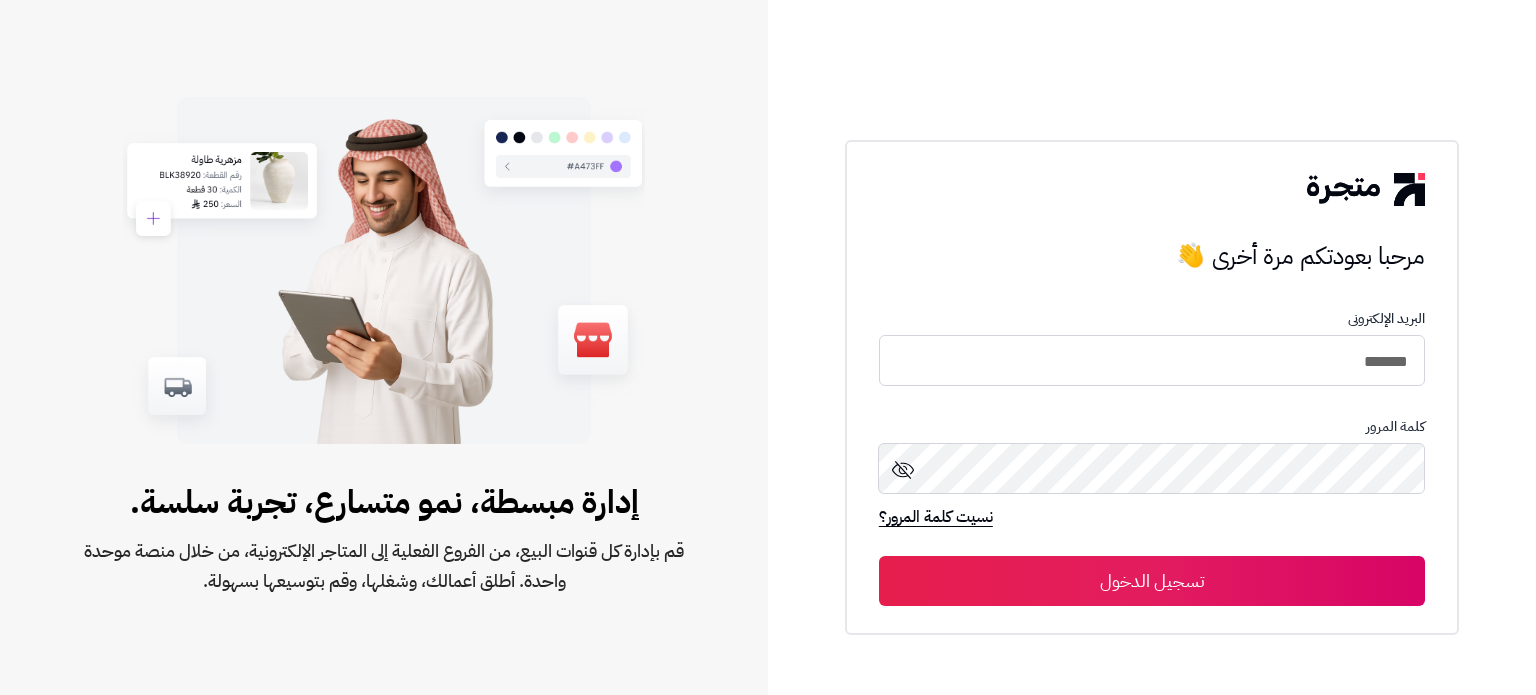 click on "تسجيل الدخول" at bounding box center [1152, 581] 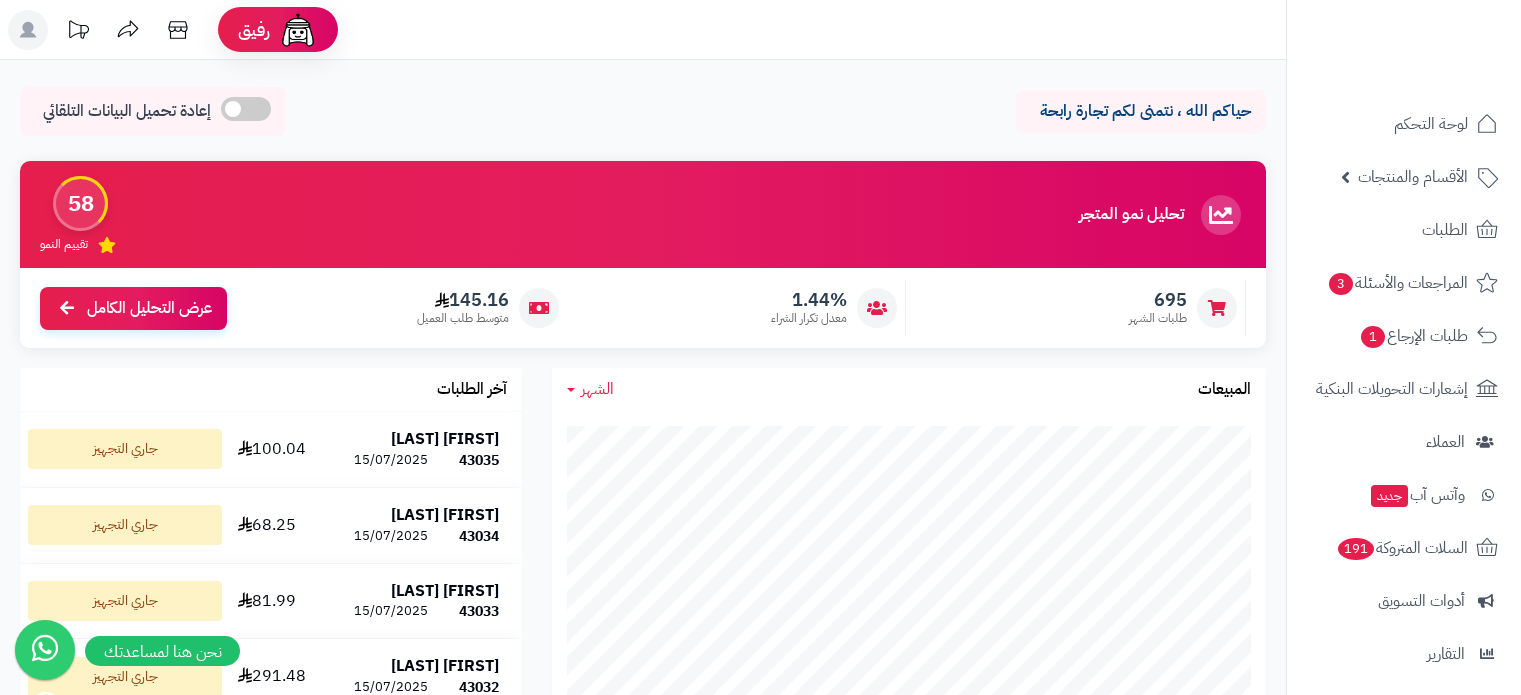 scroll, scrollTop: 0, scrollLeft: 0, axis: both 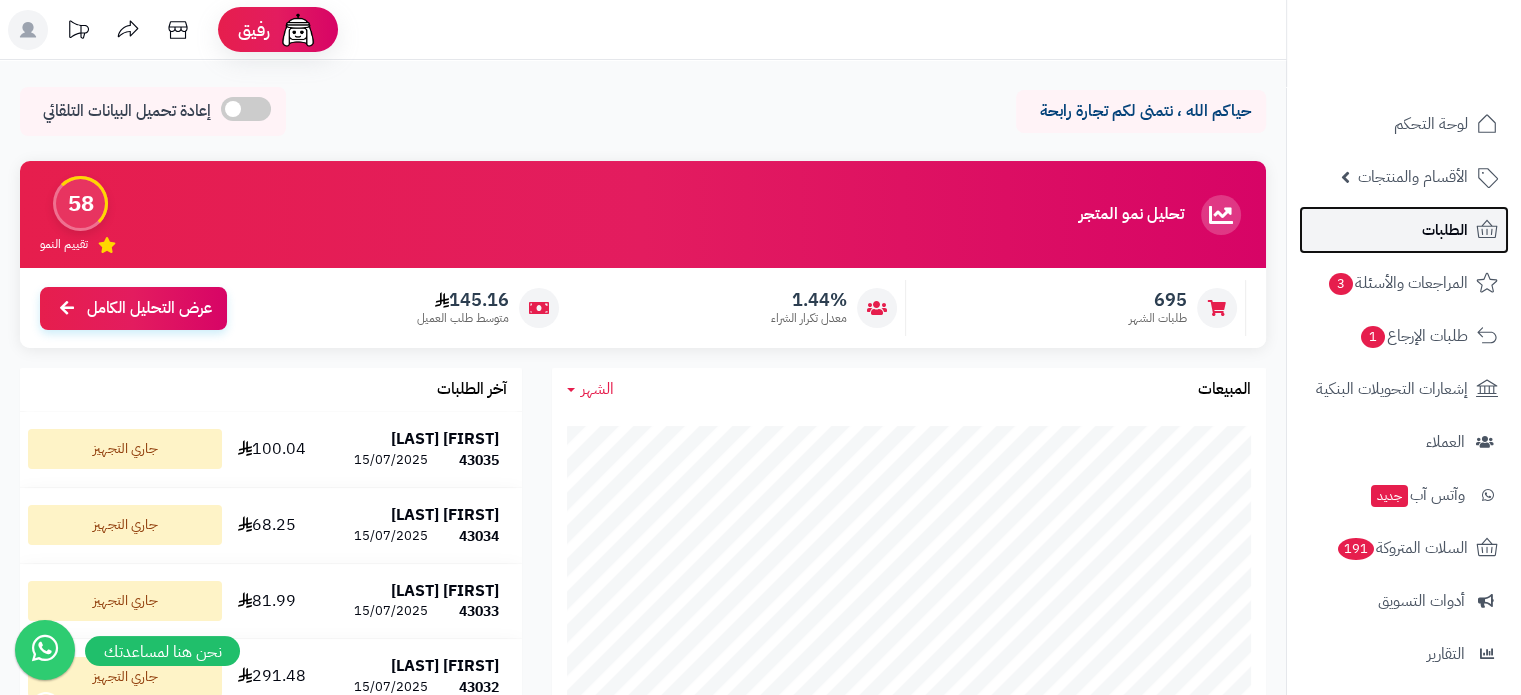click on "الطلبات" at bounding box center [1445, 230] 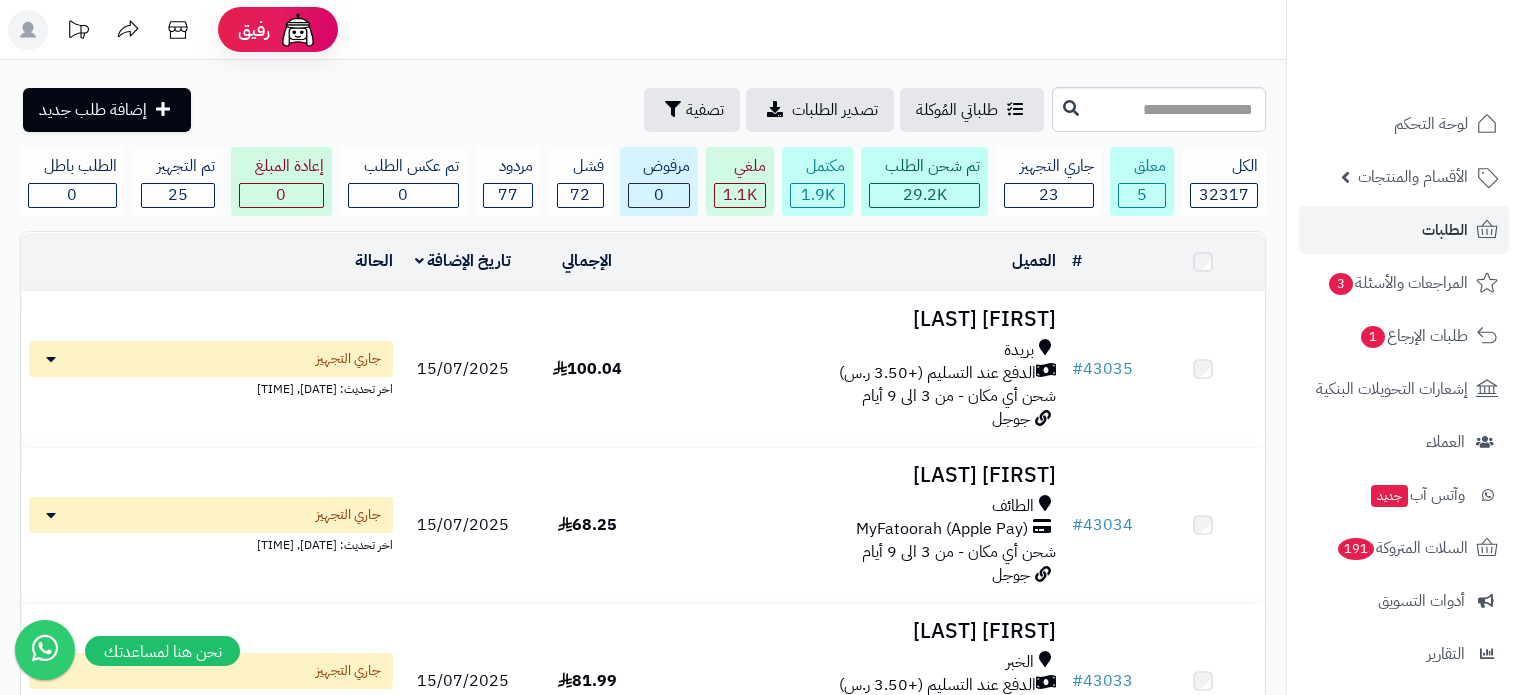 scroll, scrollTop: 0, scrollLeft: 0, axis: both 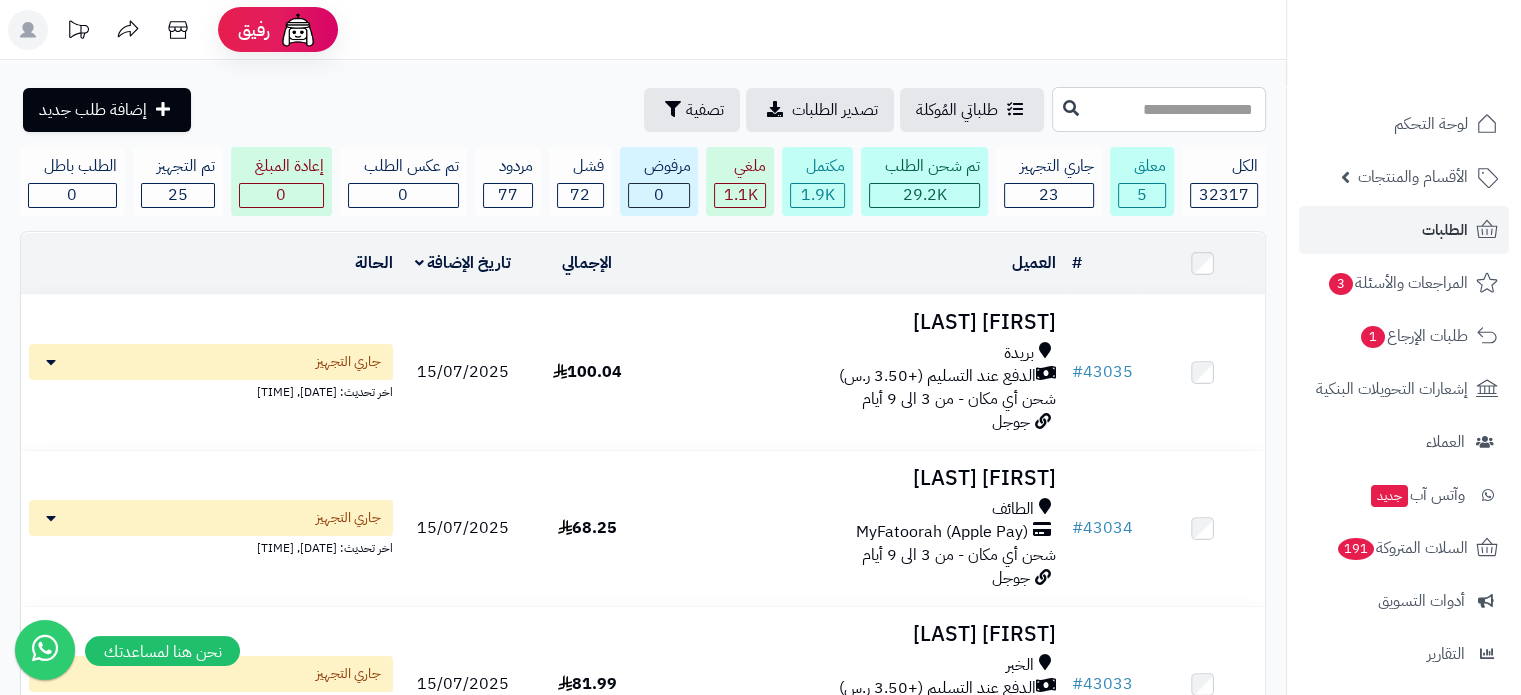 click at bounding box center (1159, 109) 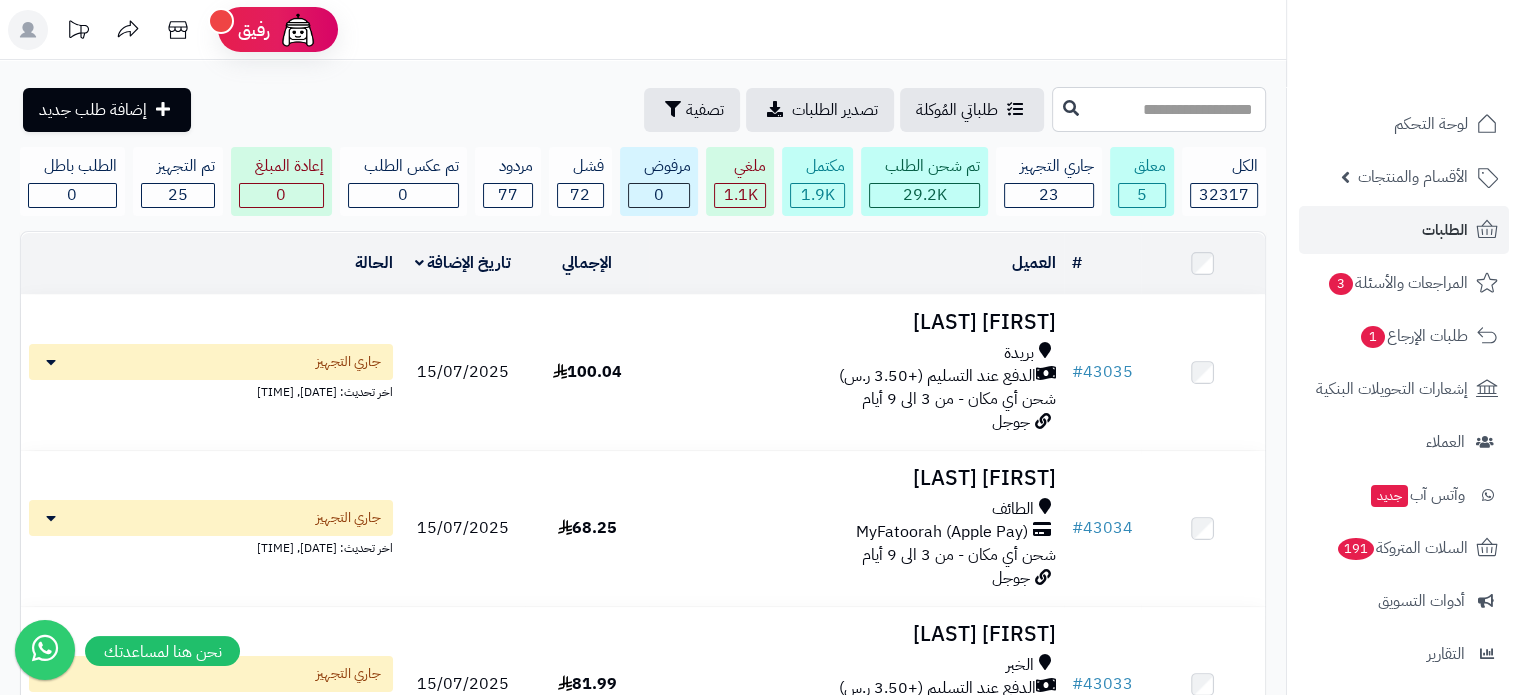 paste on "*****" 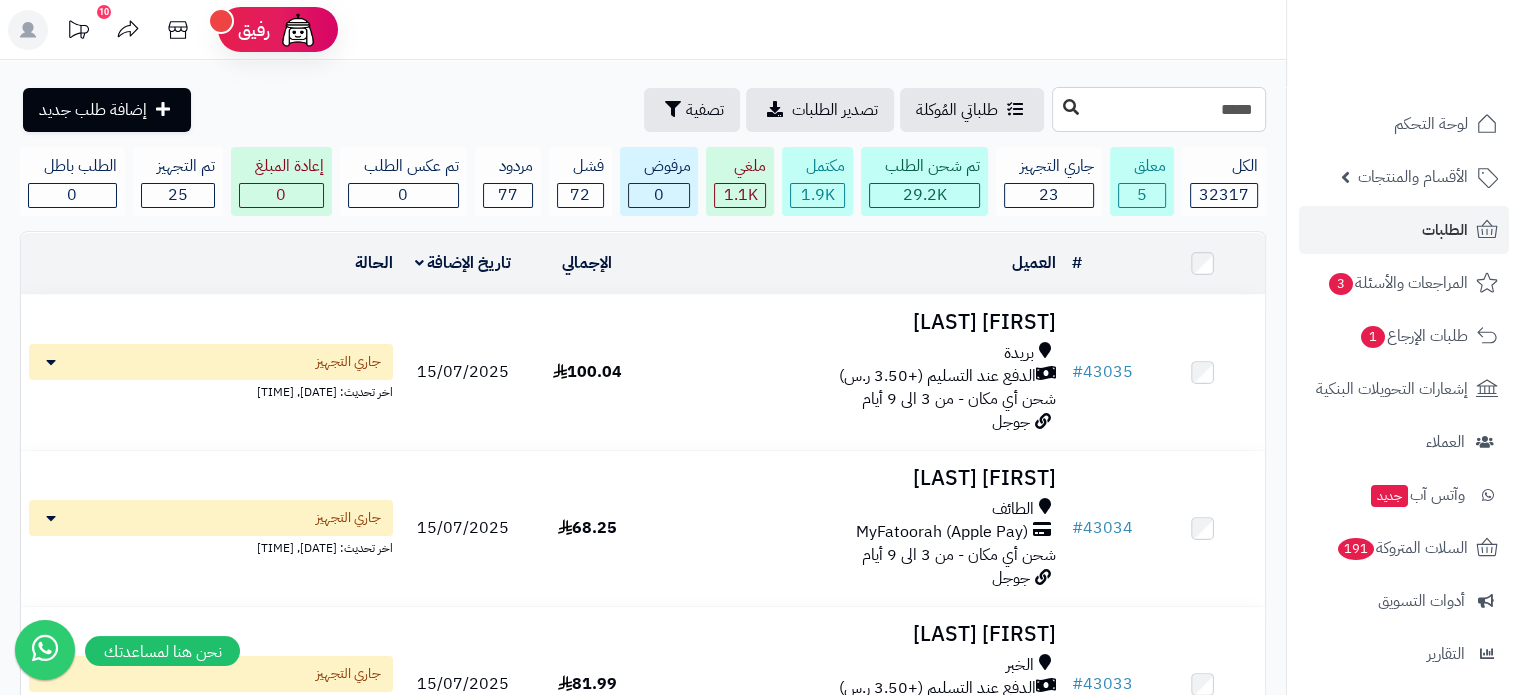 type on "*****" 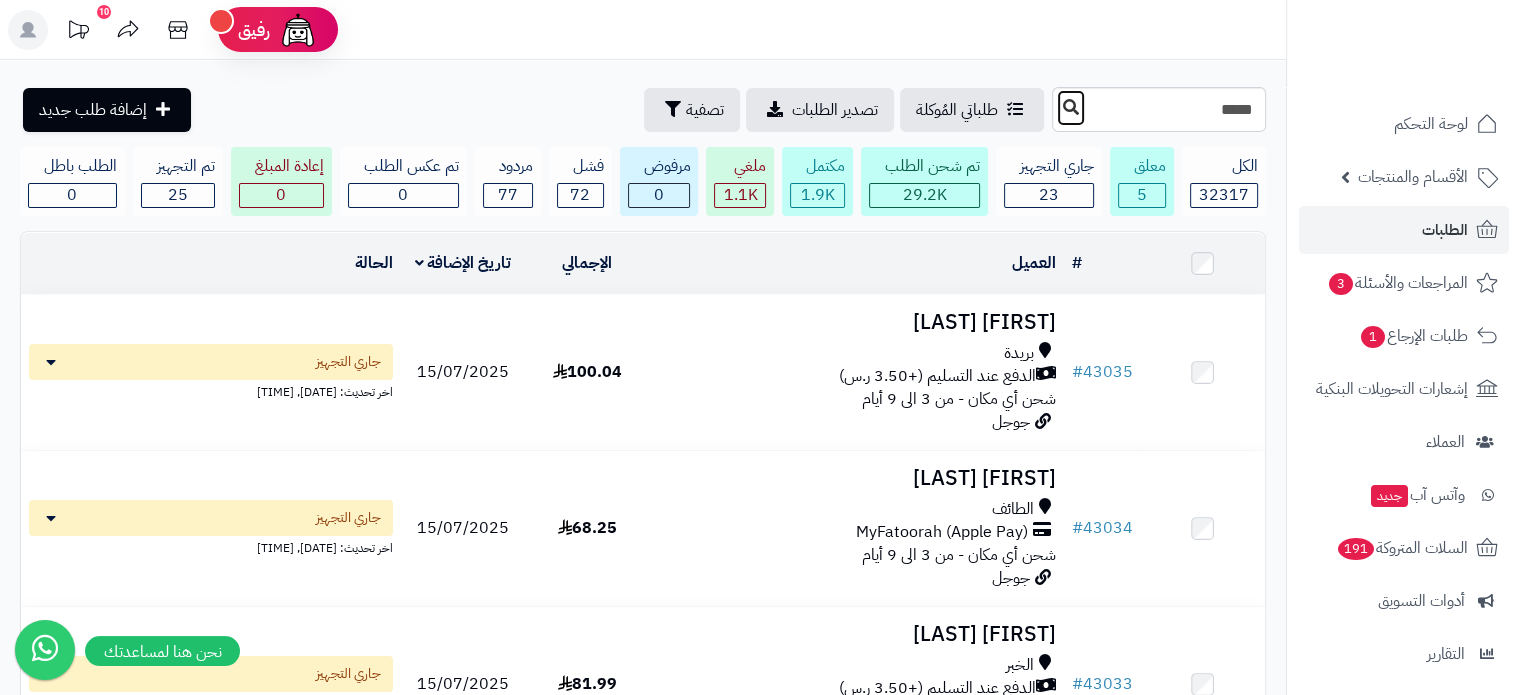 click at bounding box center [1071, 107] 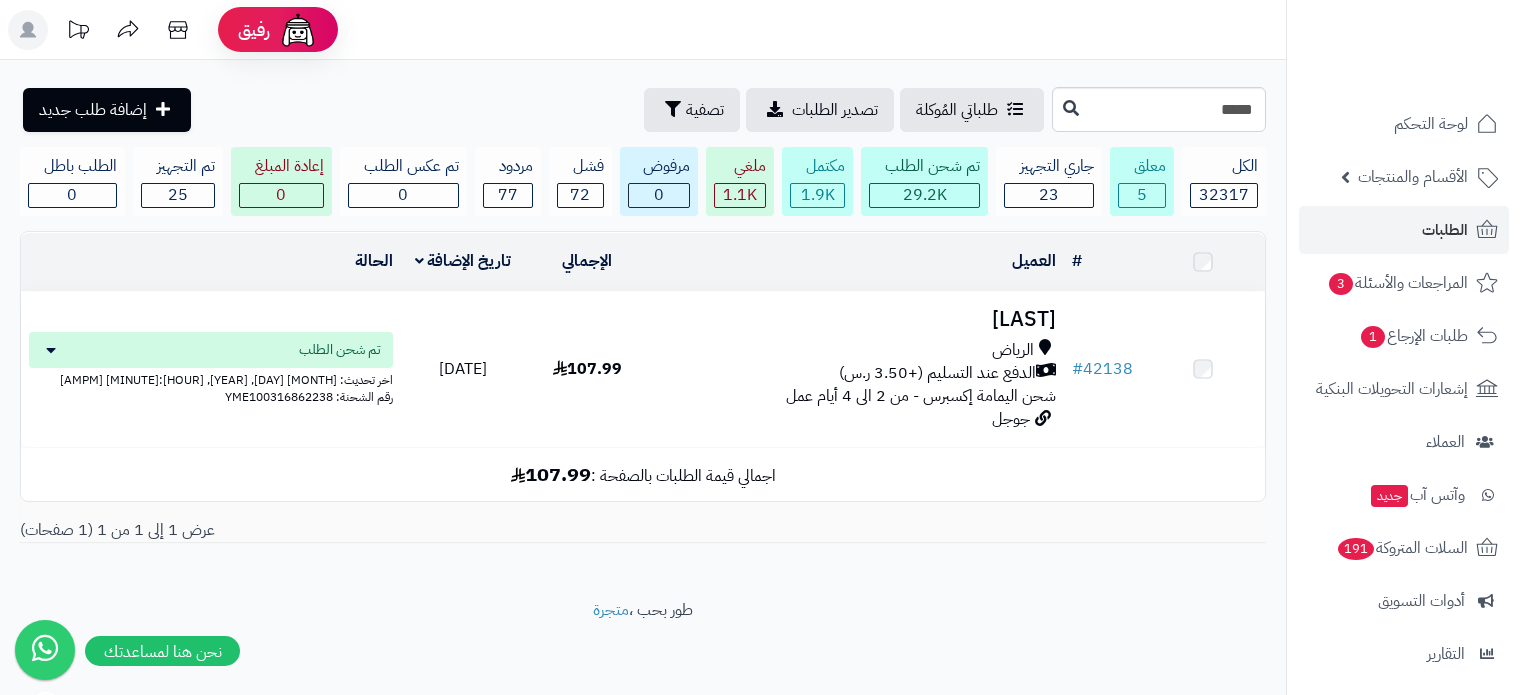 scroll, scrollTop: 0, scrollLeft: 0, axis: both 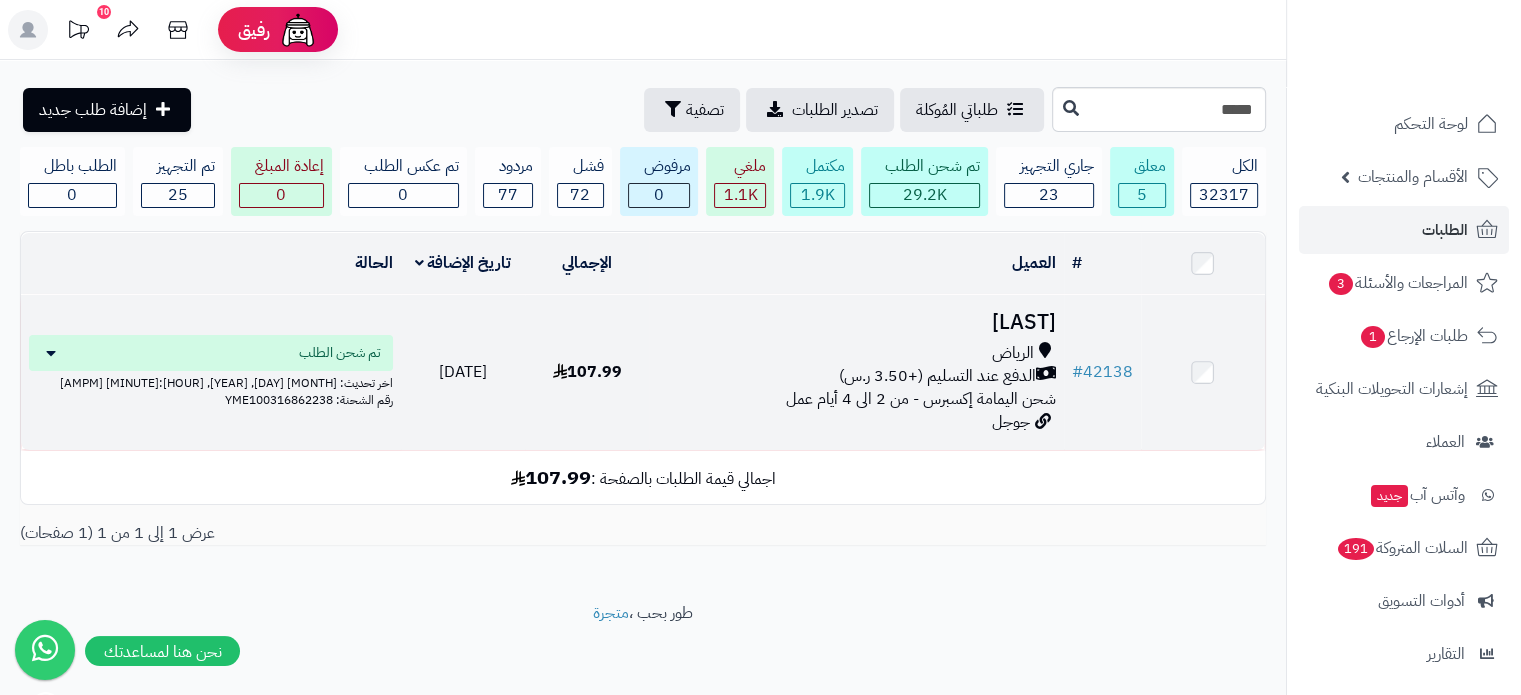 click on "[LAST]" at bounding box center (856, 322) 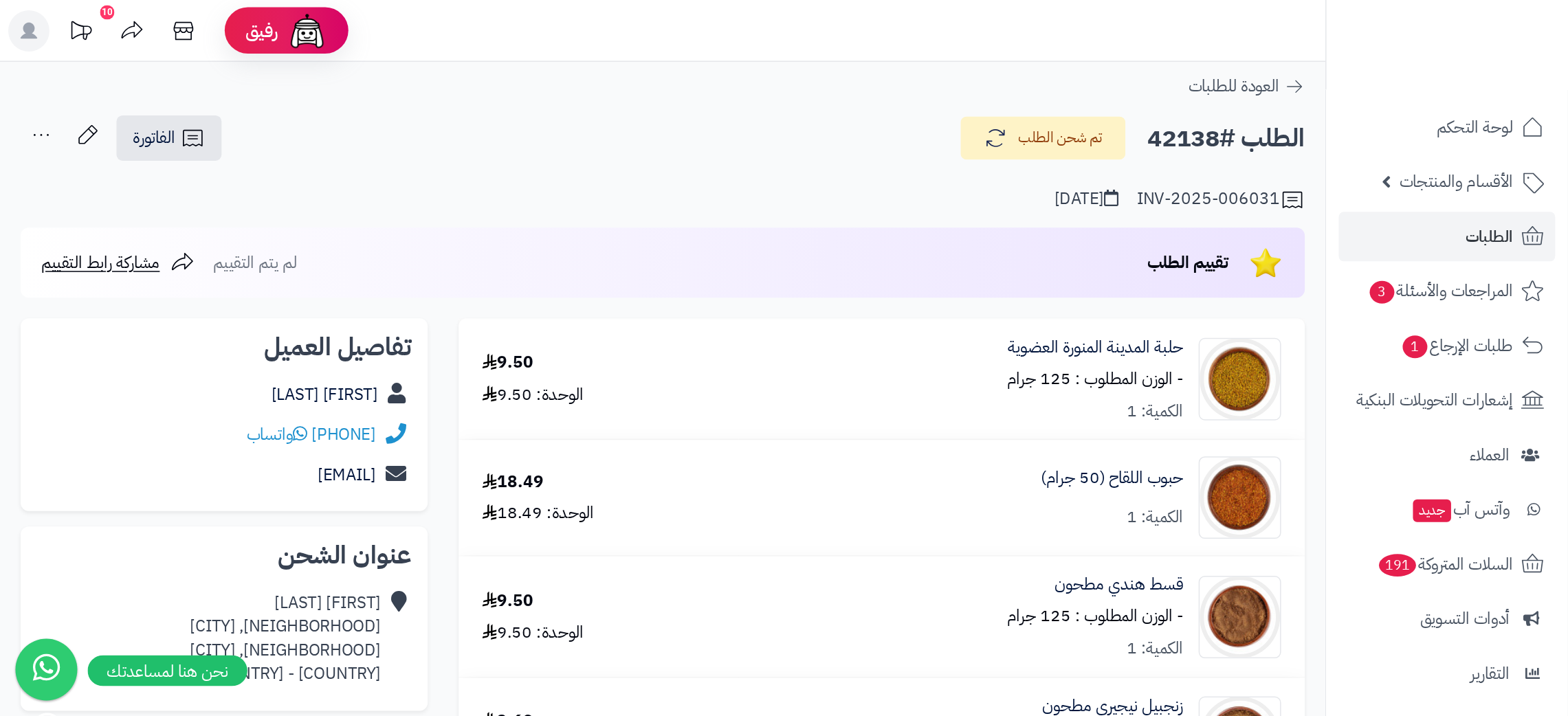 scroll, scrollTop: 0, scrollLeft: 0, axis: both 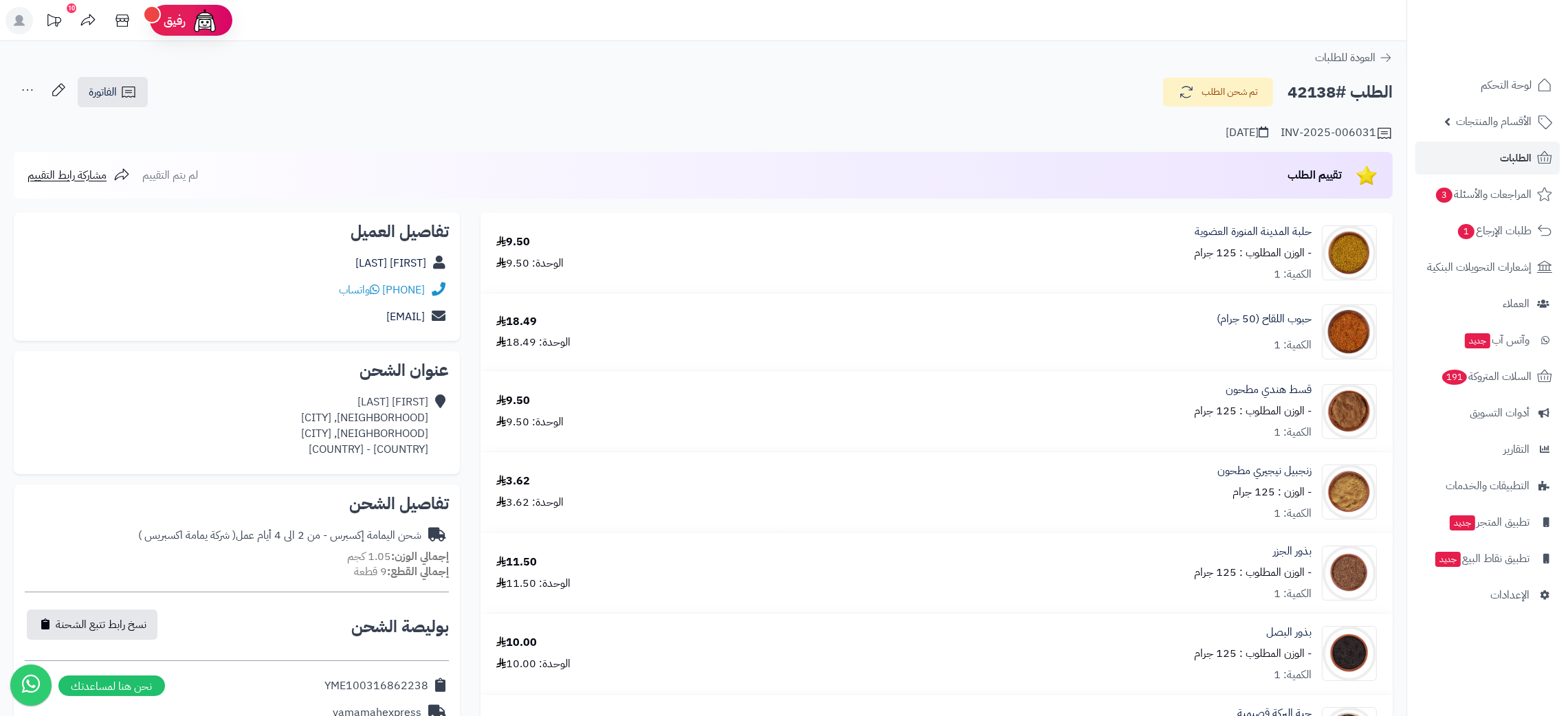 drag, startPoint x: 27, startPoint y: 1, endPoint x: 628, endPoint y: 125, distance: 613.6587 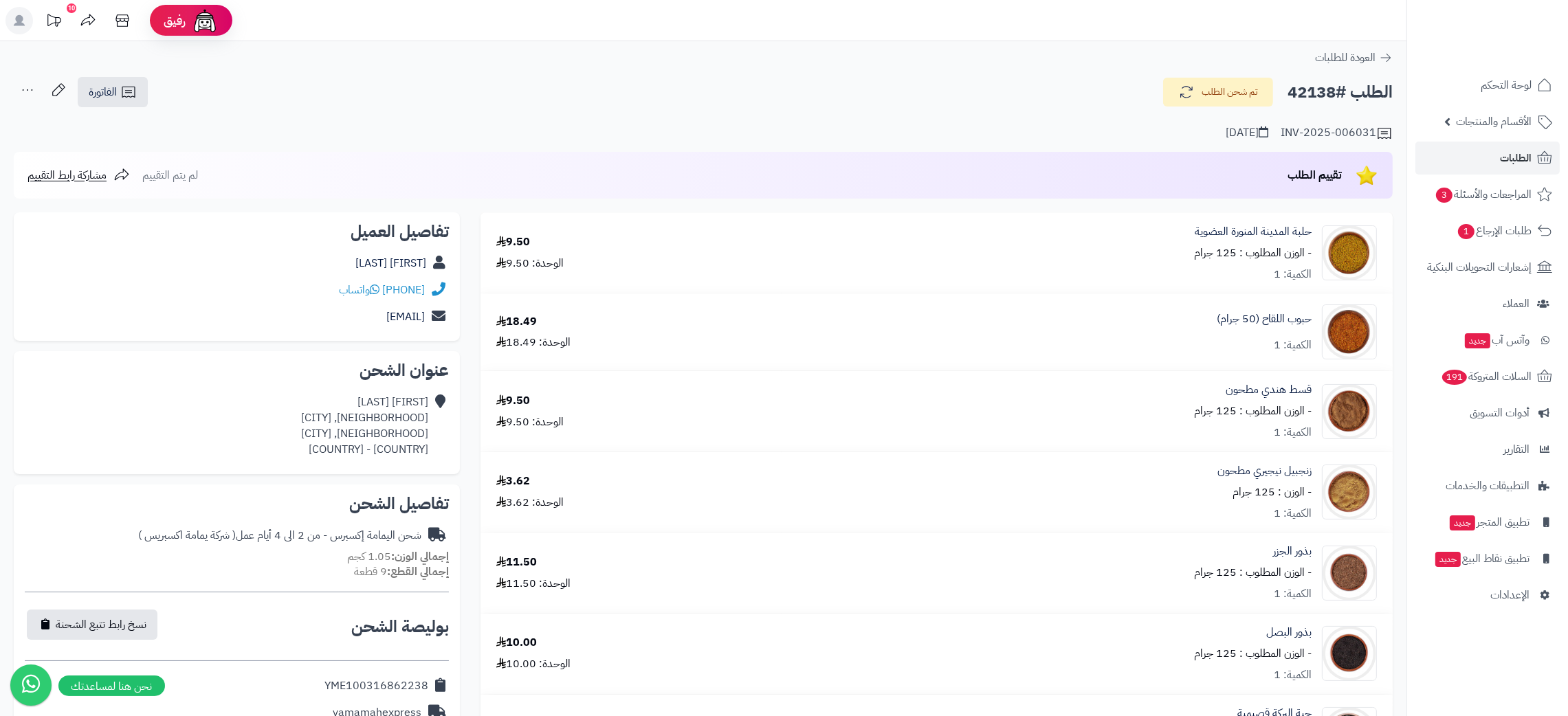 scroll, scrollTop: 318, scrollLeft: 0, axis: vertical 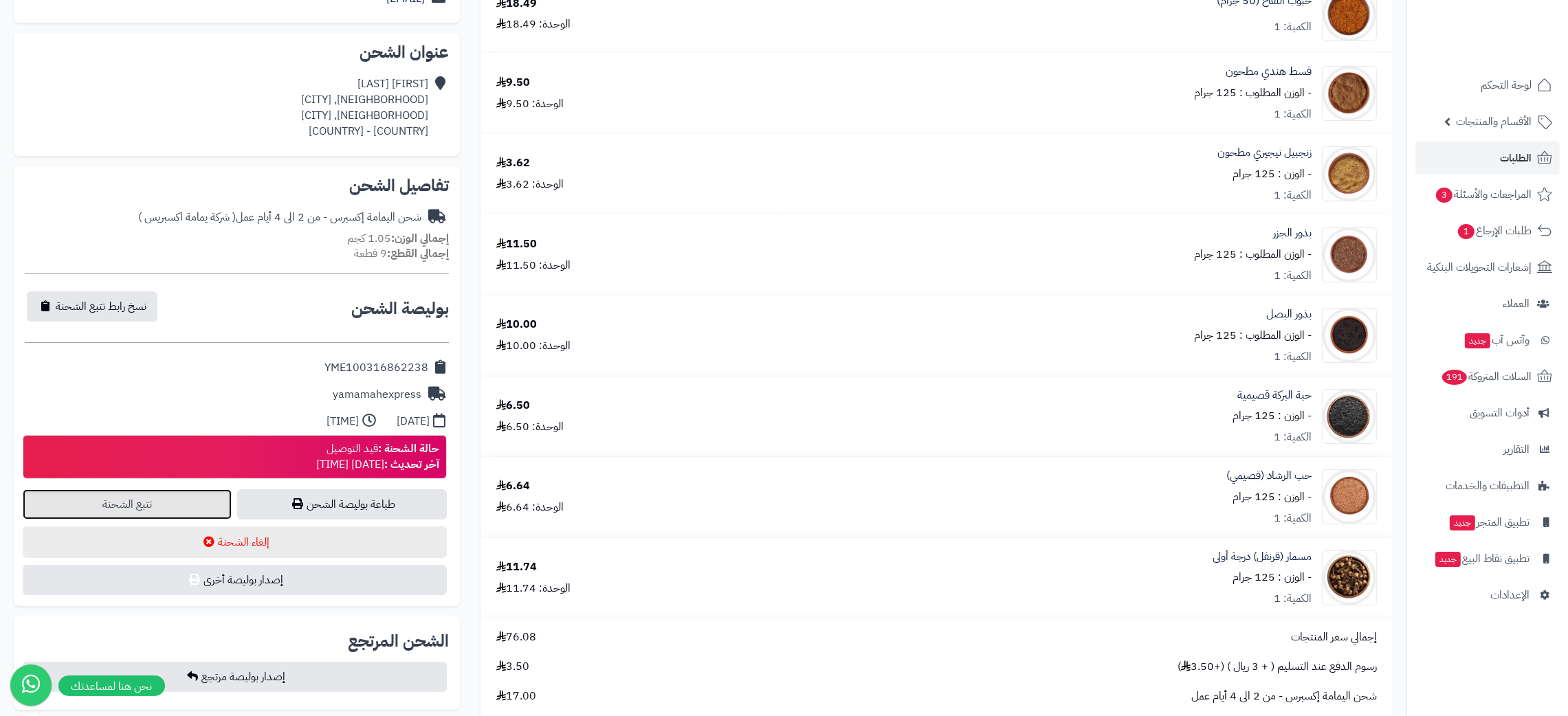 click on "تتبع الشحنة" at bounding box center [127, 504] 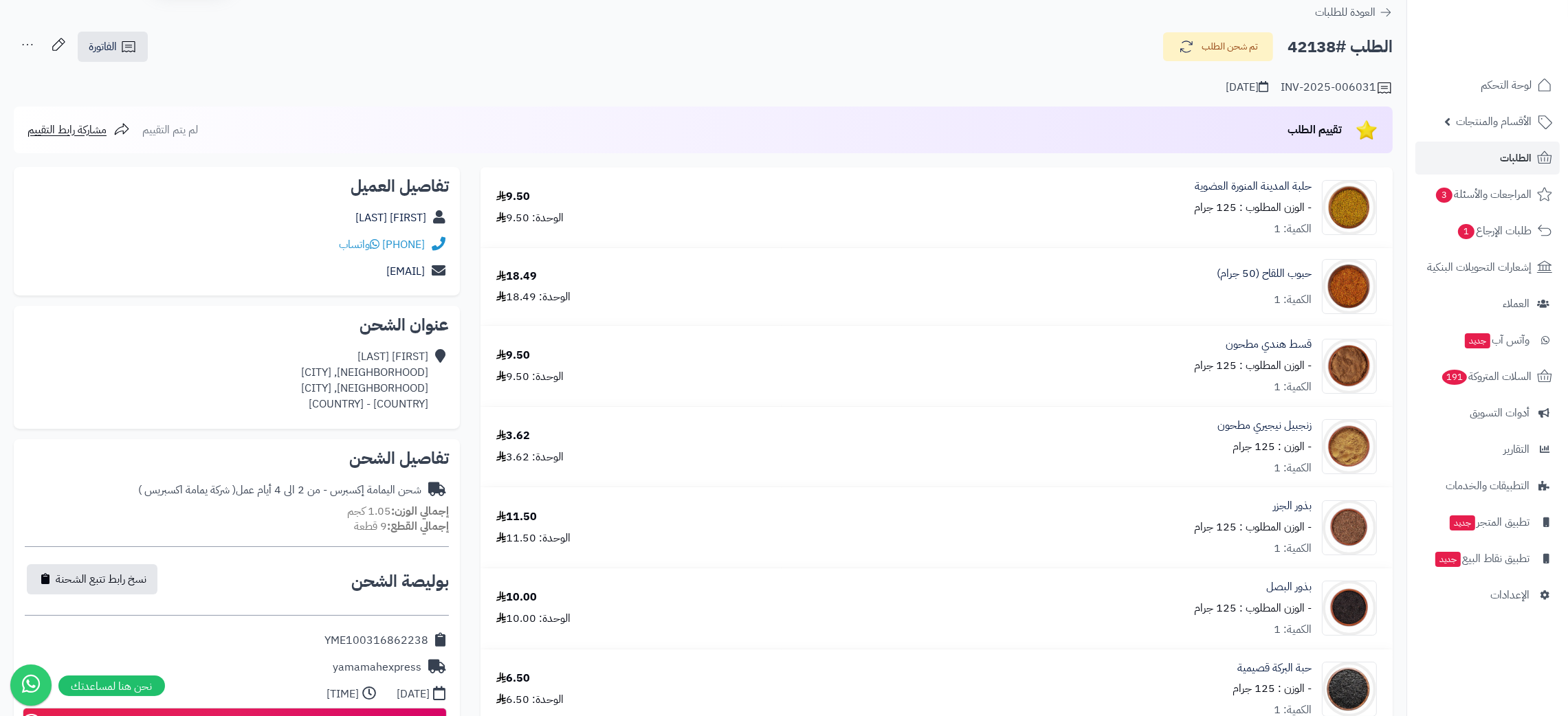 scroll, scrollTop: 41, scrollLeft: 0, axis: vertical 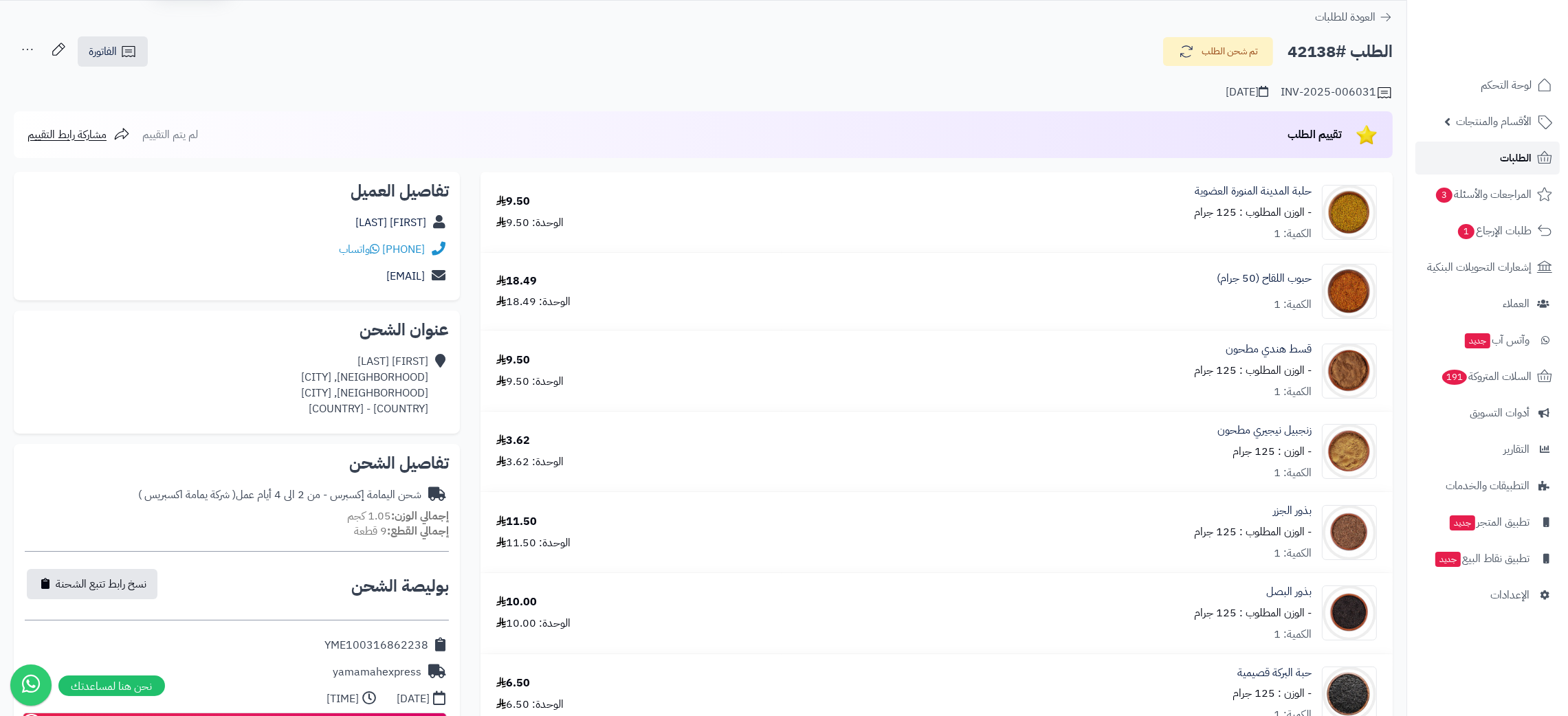 click on "الطلبات" at bounding box center (1516, 158) 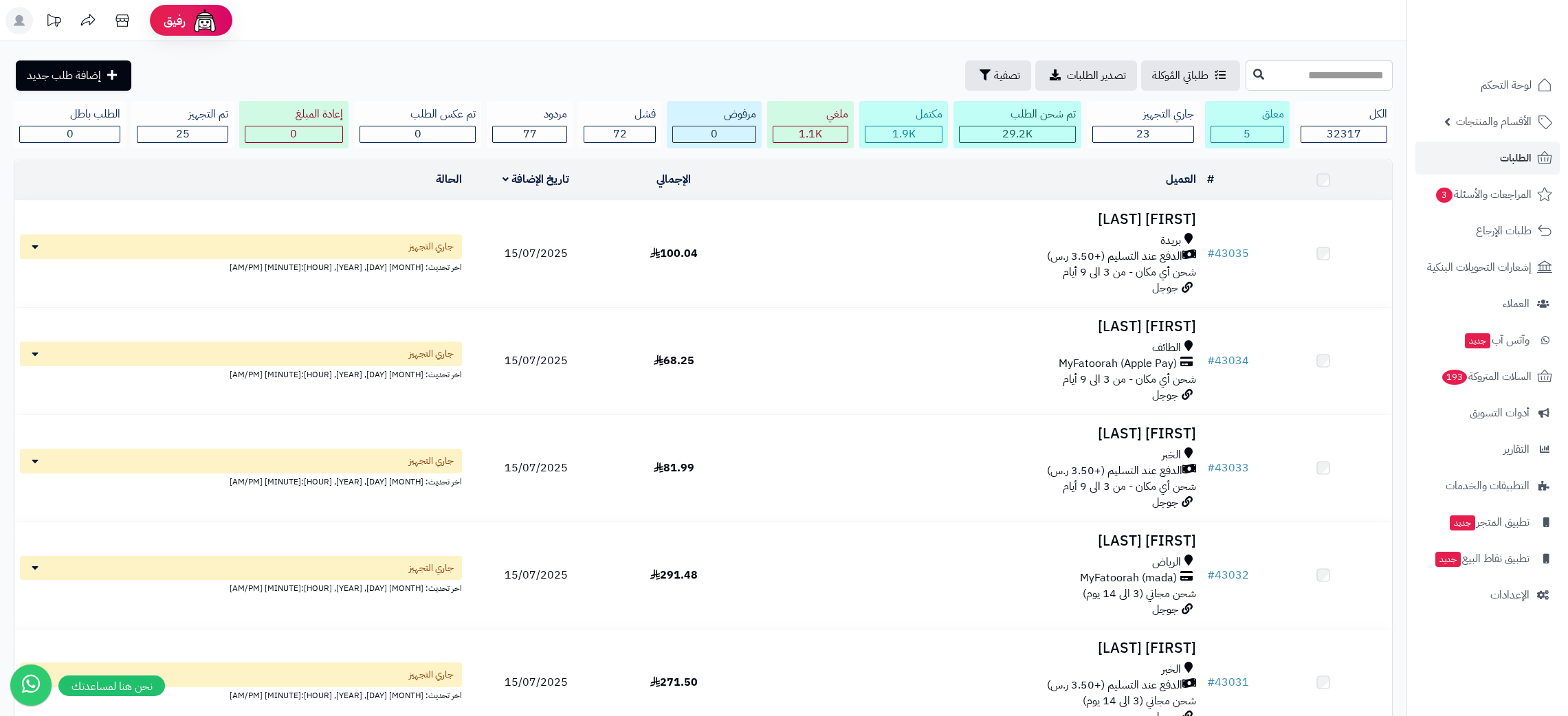 scroll, scrollTop: 0, scrollLeft: 0, axis: both 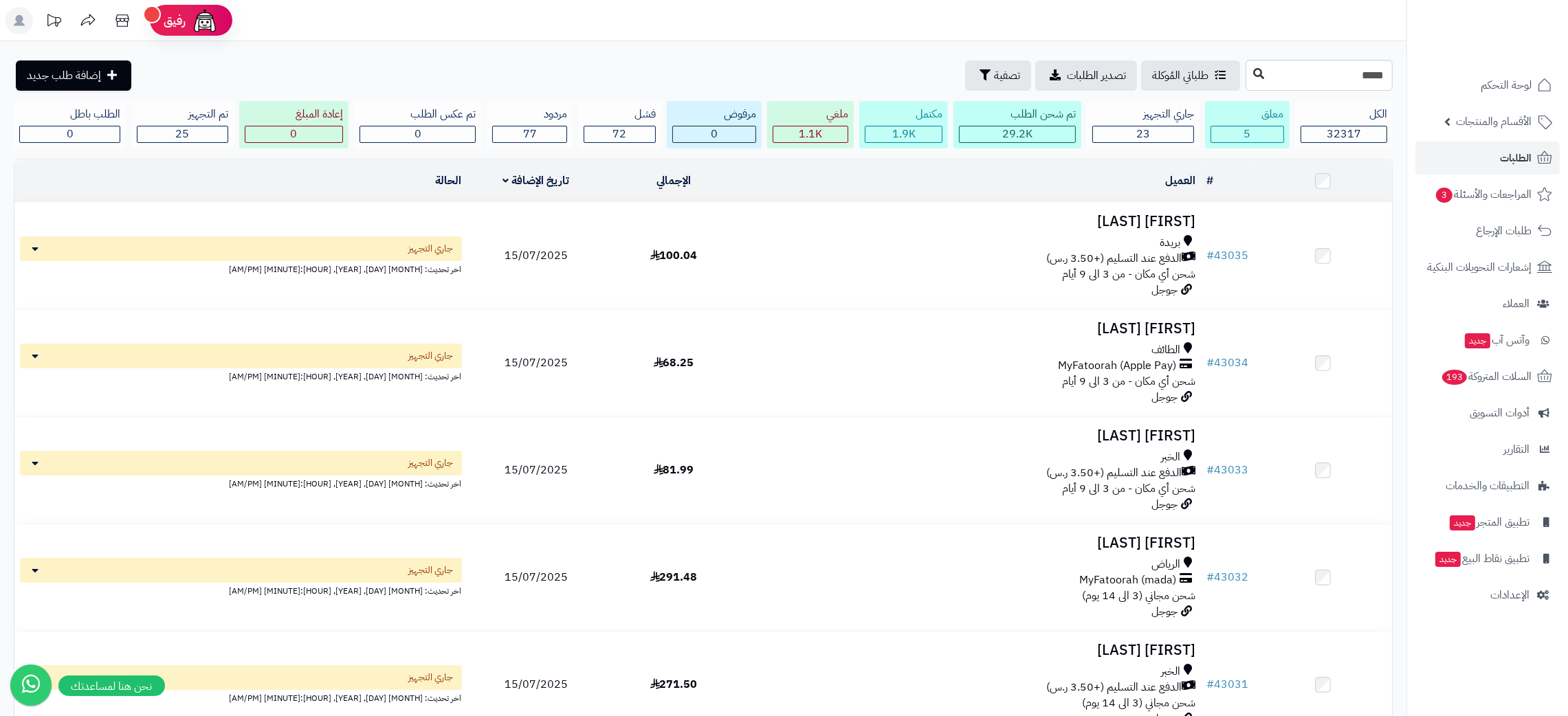 type on "*****" 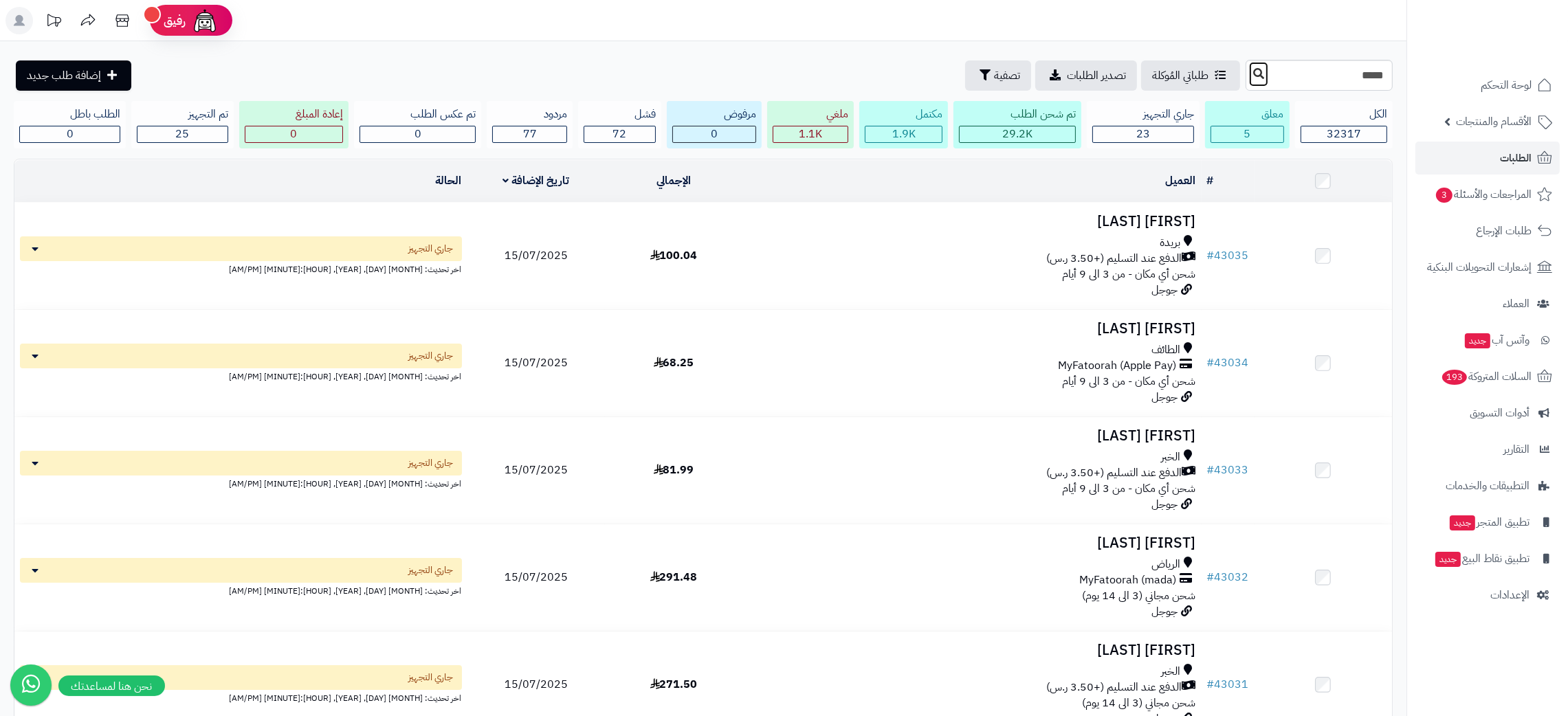 click at bounding box center [1259, 74] 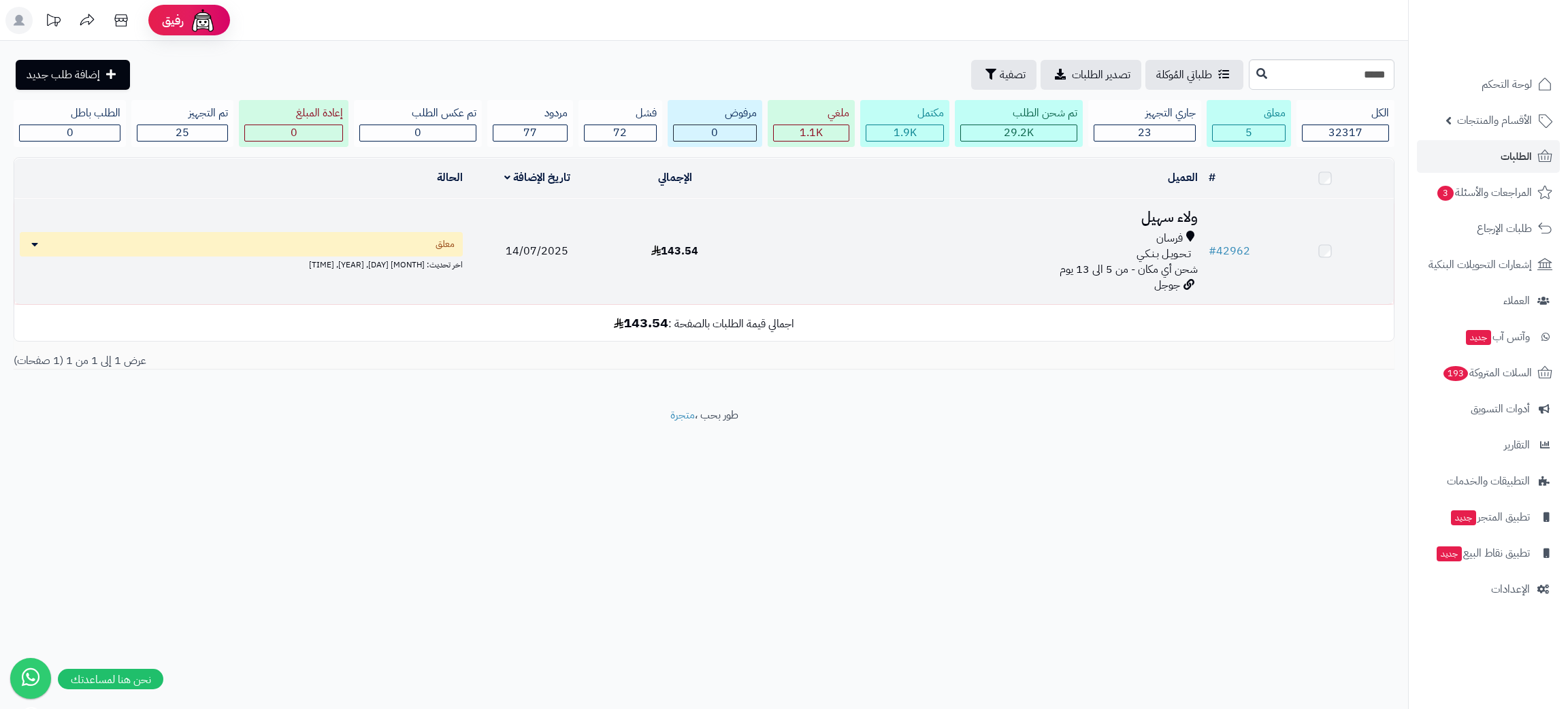 scroll, scrollTop: 0, scrollLeft: 0, axis: both 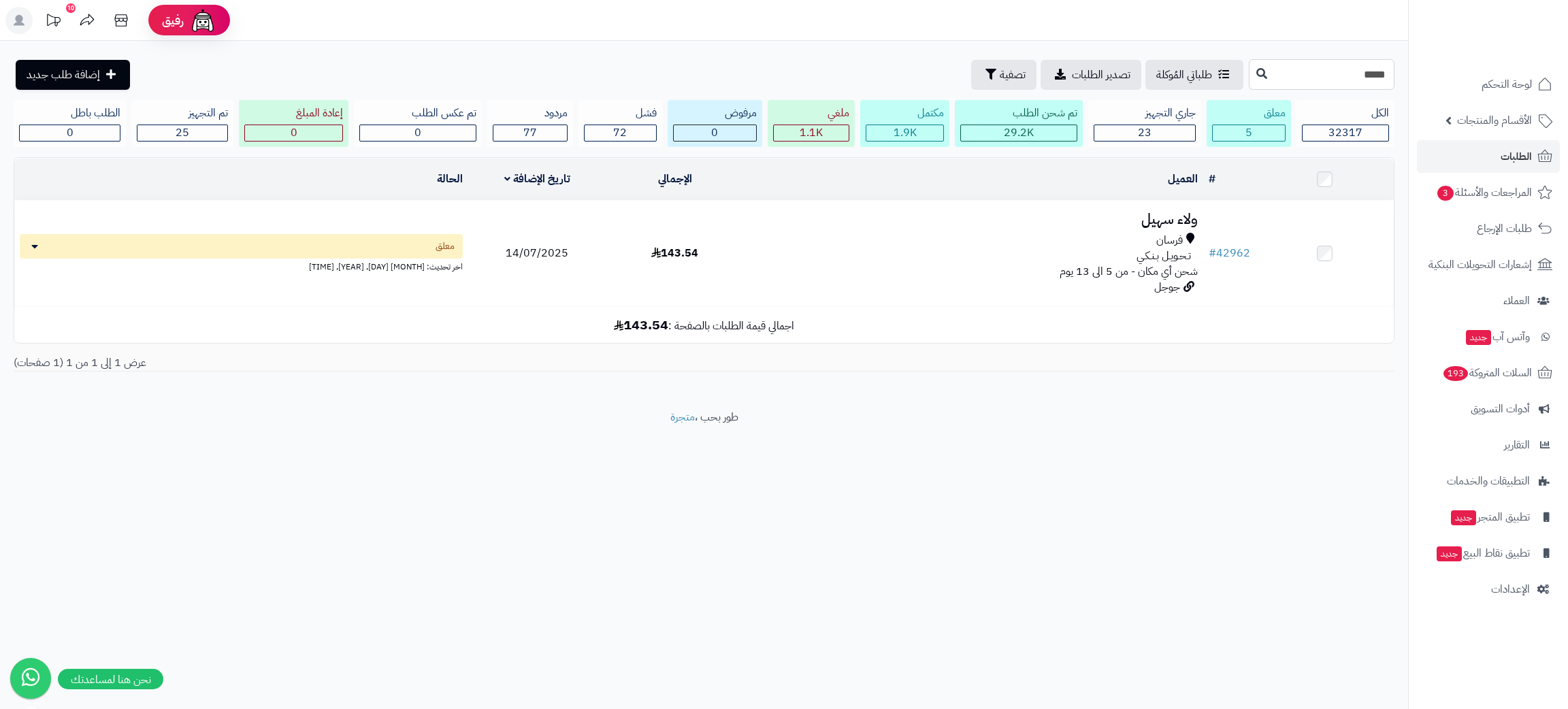 drag, startPoint x: 1330, startPoint y: 72, endPoint x: 1401, endPoint y: 71, distance: 71.00704 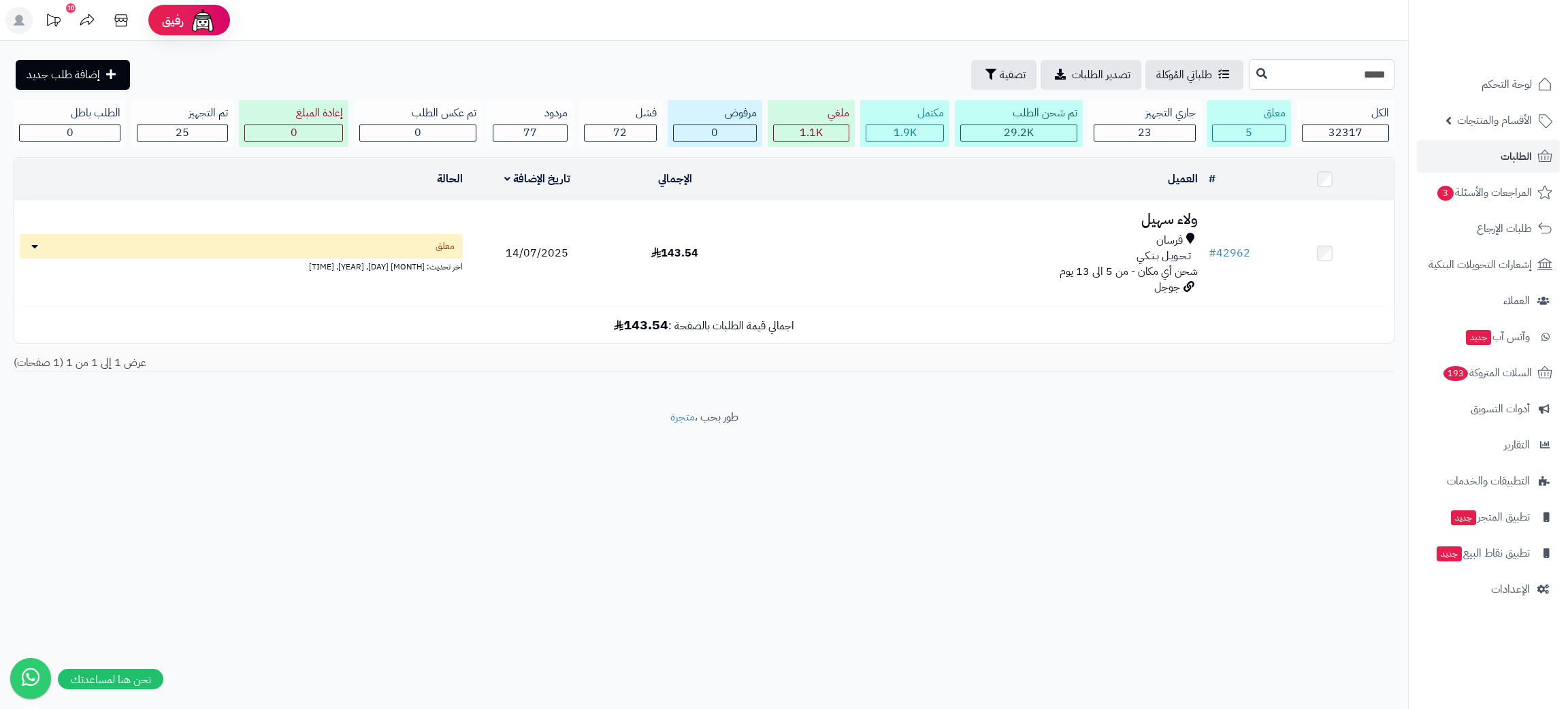 click on "*****
طلباتي المُوكلة
تصدير الطلبات
تصفية
إضافة طلب جديد" at bounding box center (704, 74) 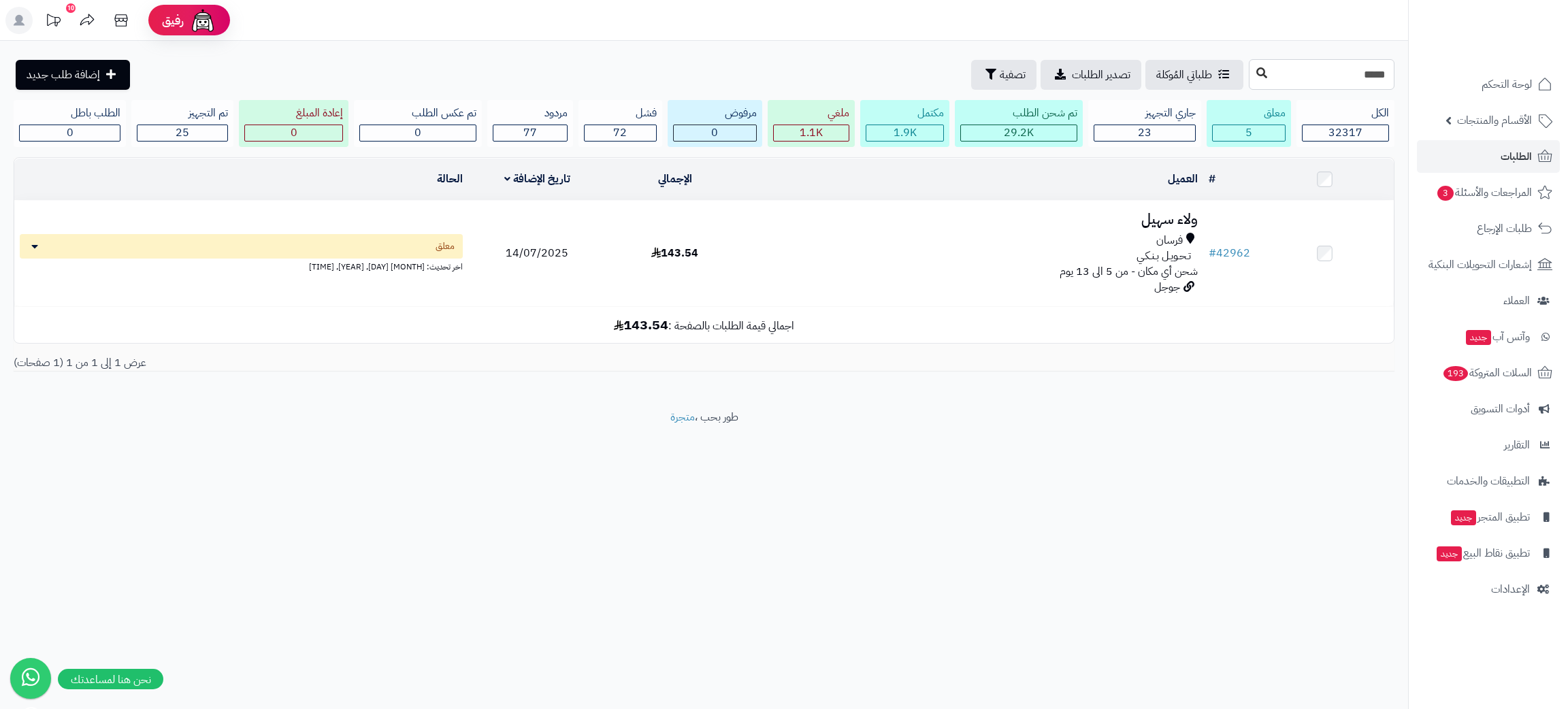 type on "*****" 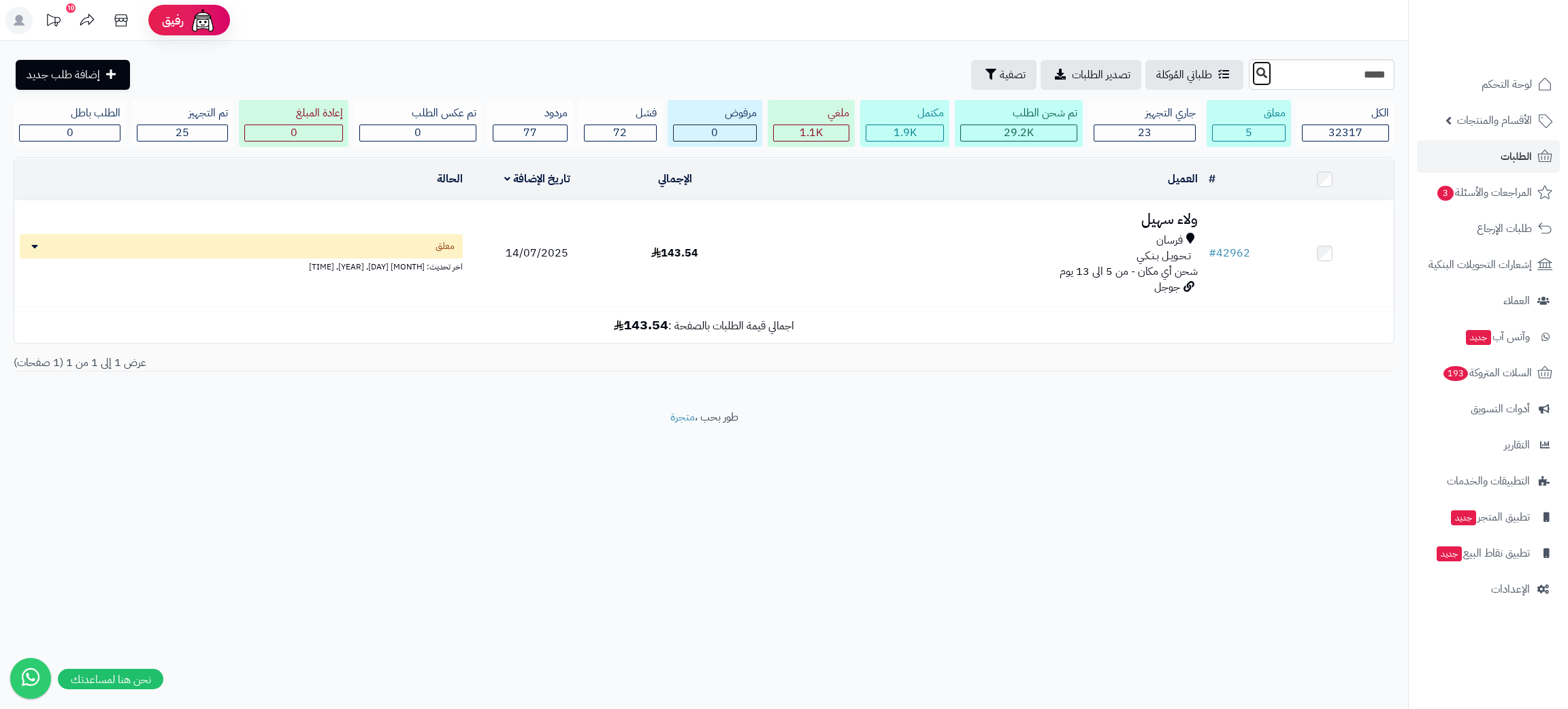click at bounding box center (1262, 73) 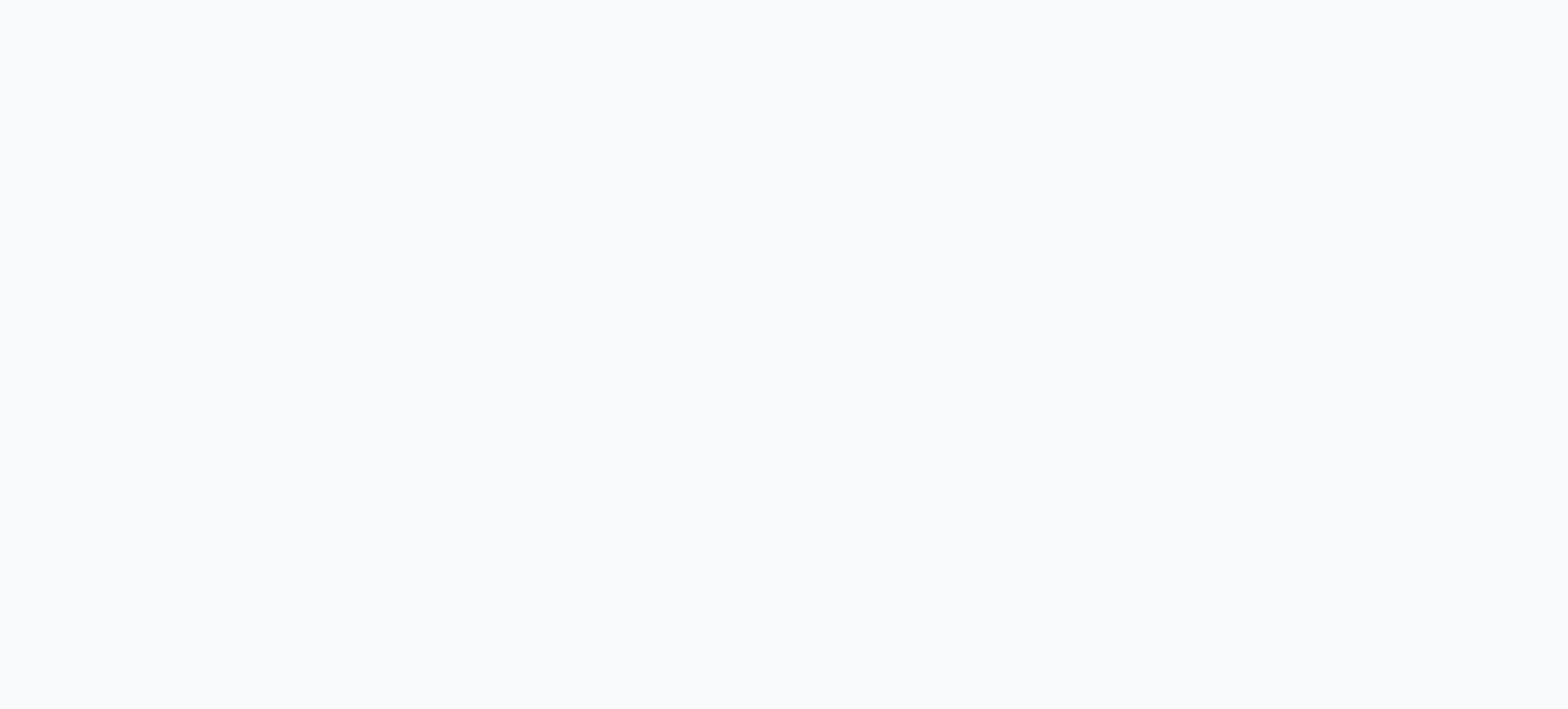 scroll, scrollTop: 0, scrollLeft: 0, axis: both 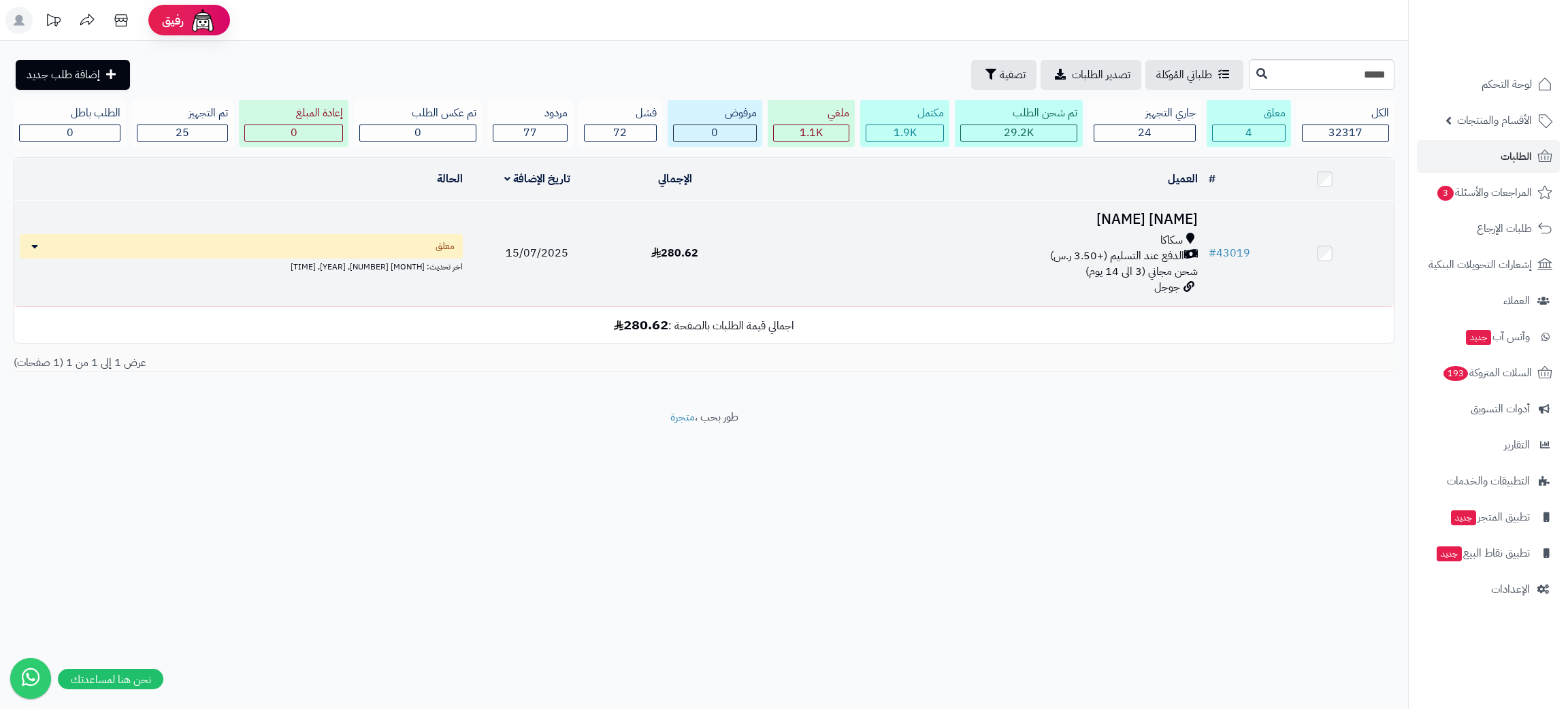 click on "[NAME] [NAME]" at bounding box center (973, 219) 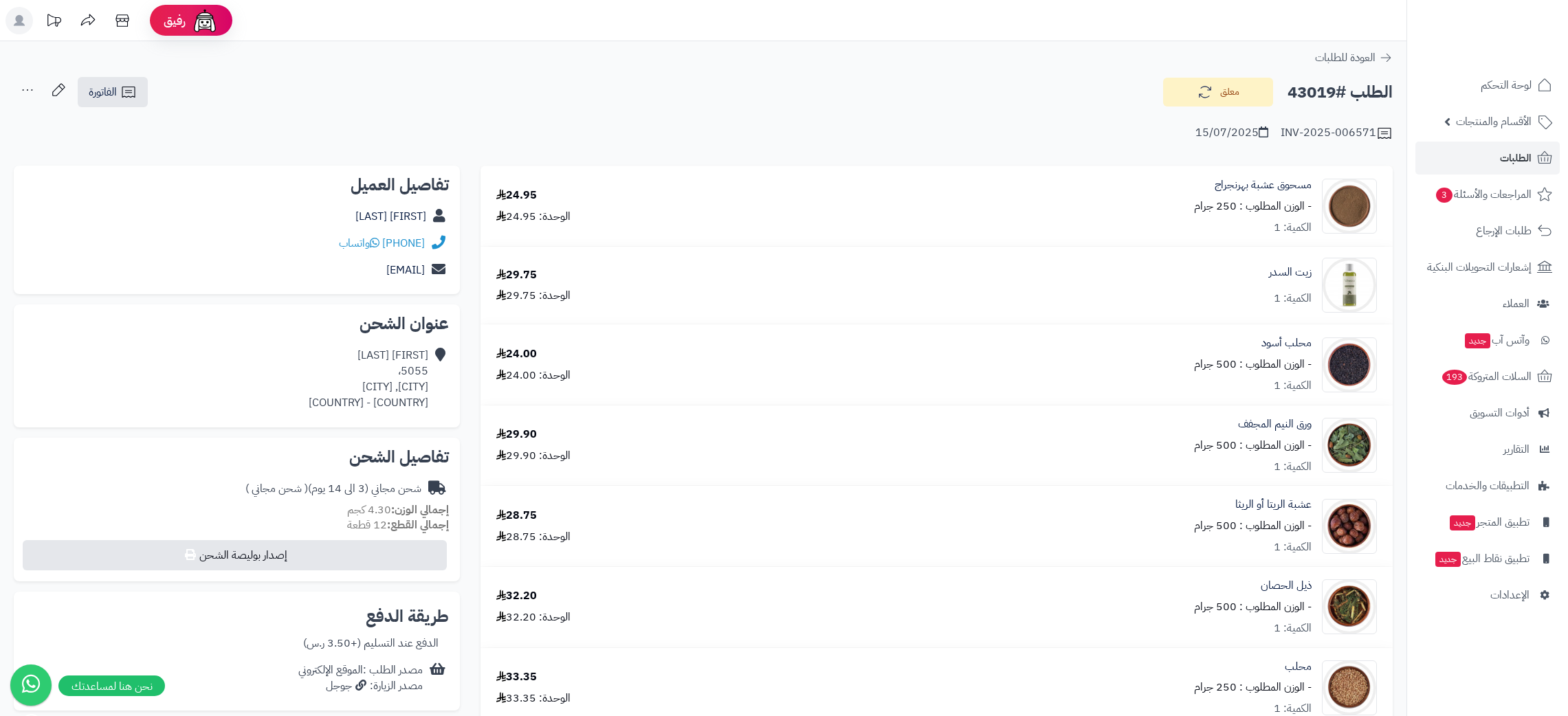 scroll, scrollTop: 0, scrollLeft: 0, axis: both 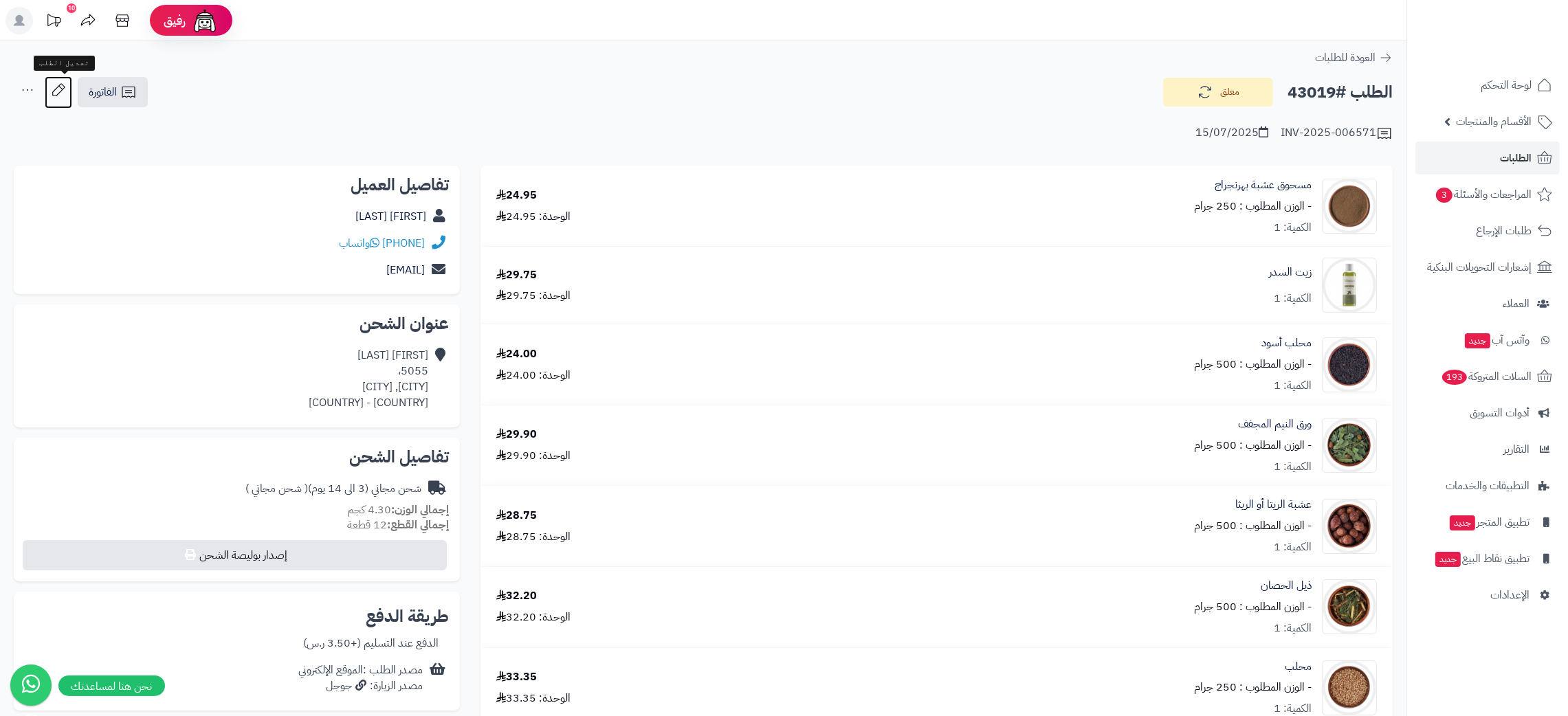 click 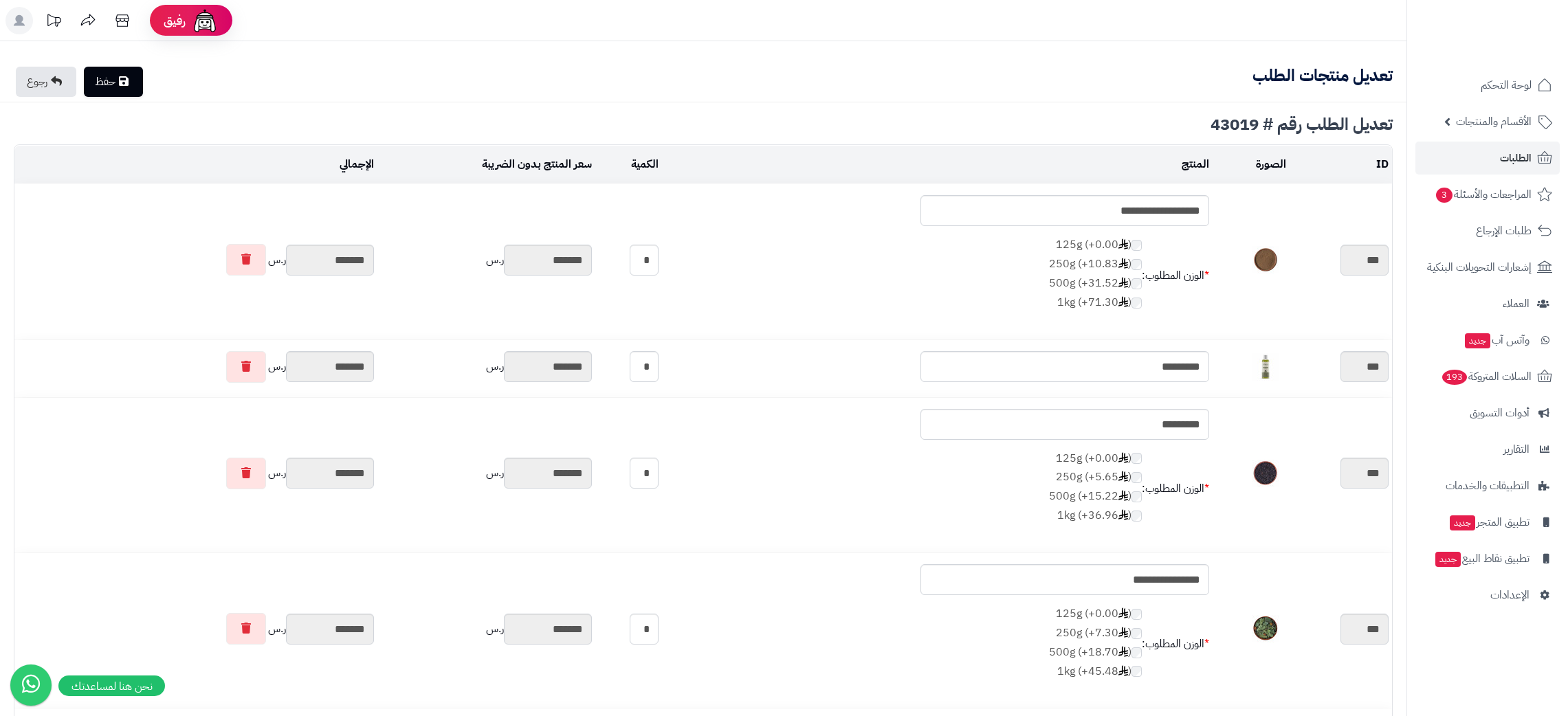 scroll, scrollTop: 0, scrollLeft: 0, axis: both 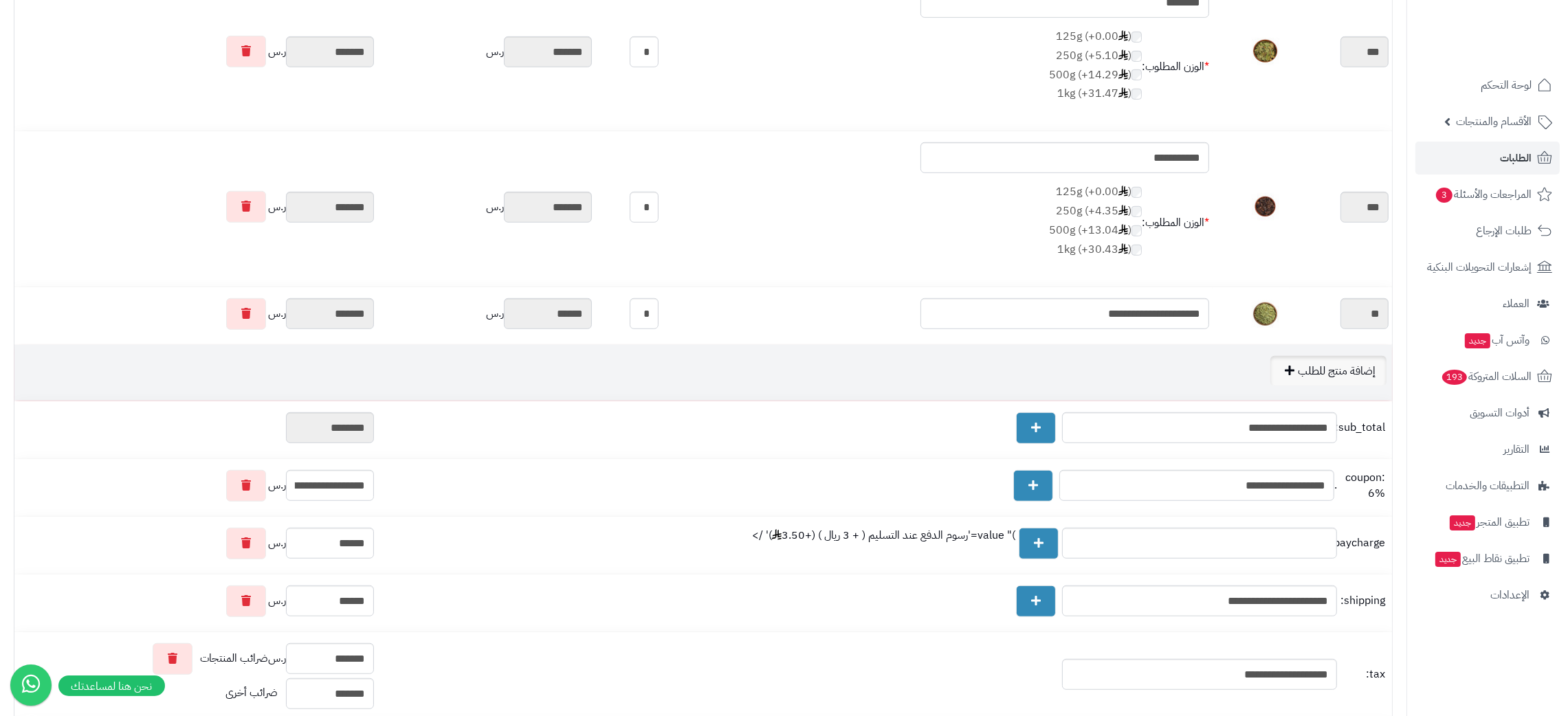 click on "إضافة منتج للطلب" at bounding box center (1328, 371) 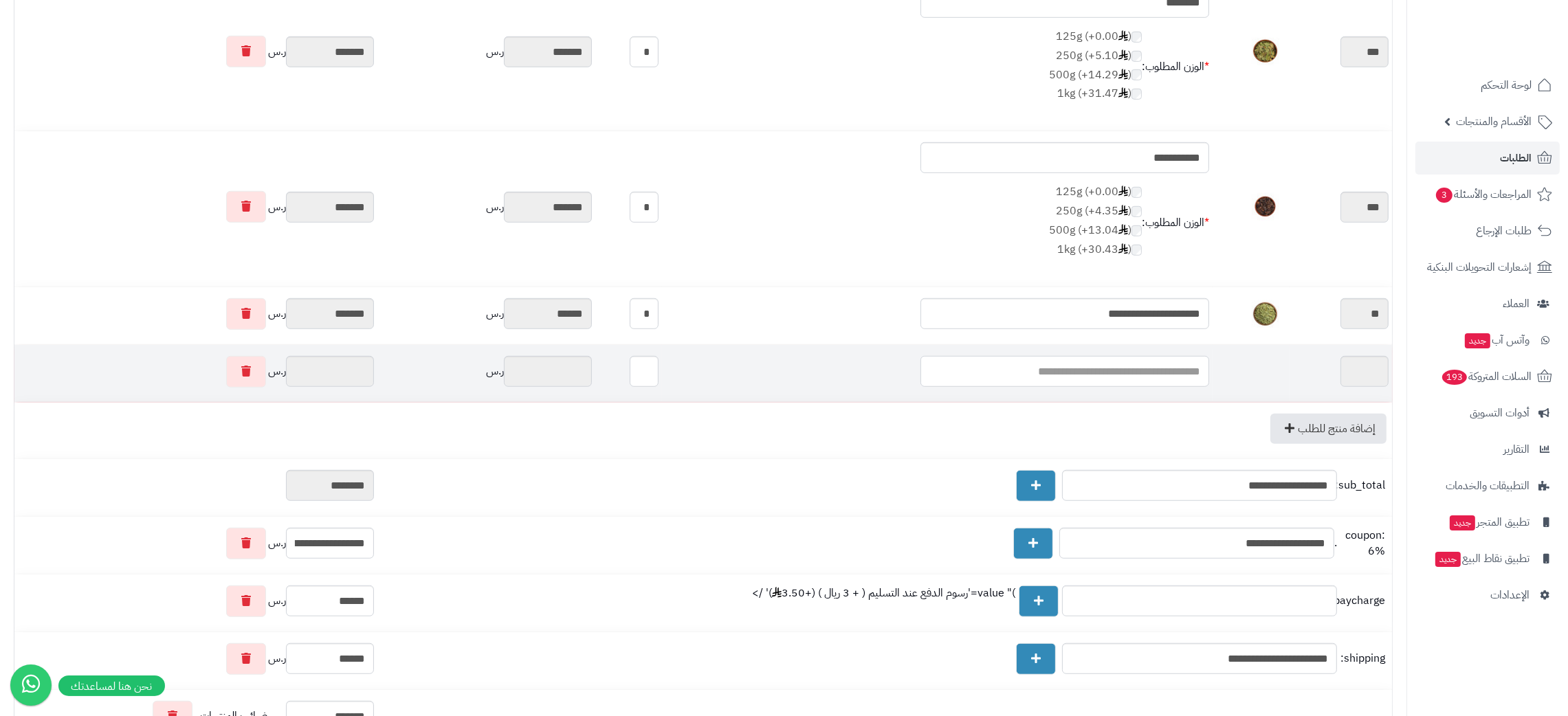 click at bounding box center (1065, 371) 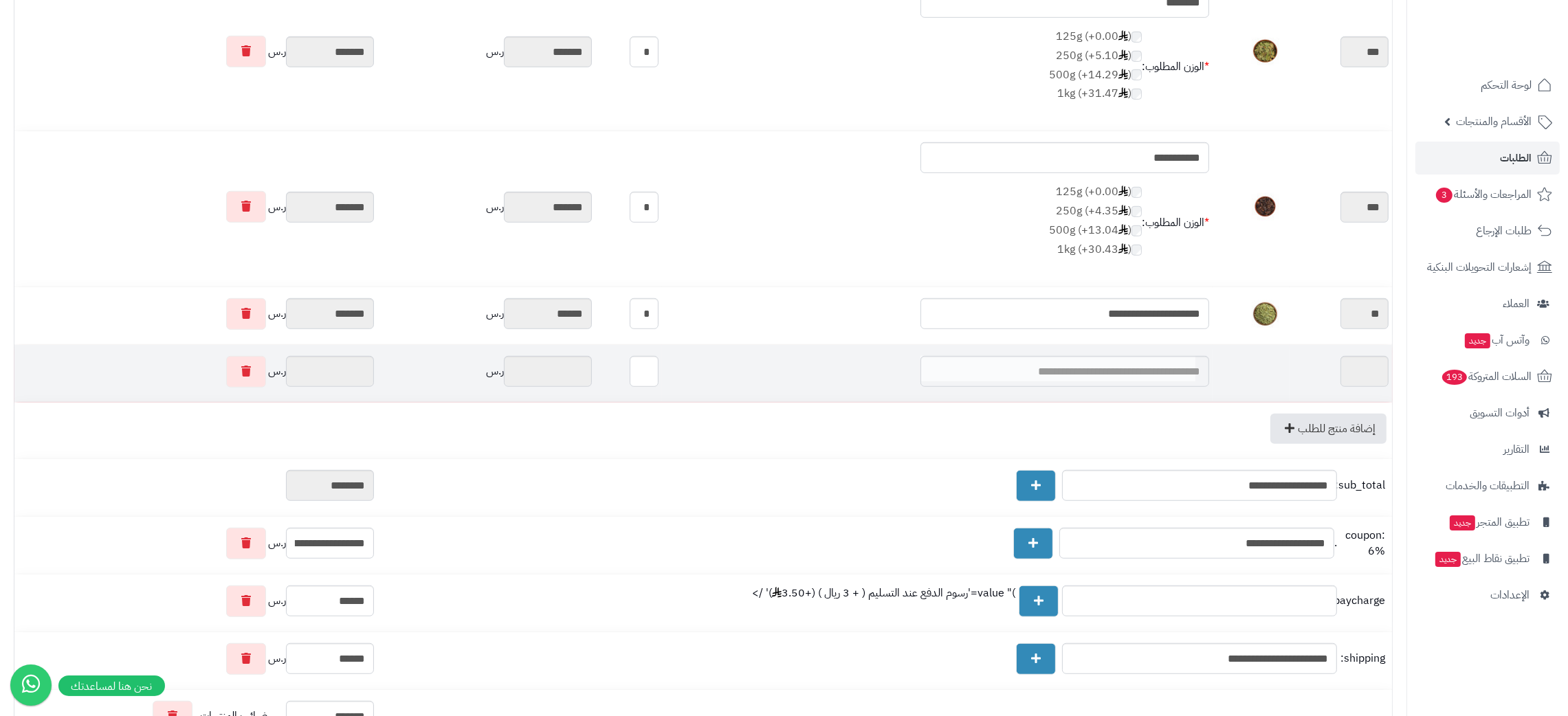type on "*" 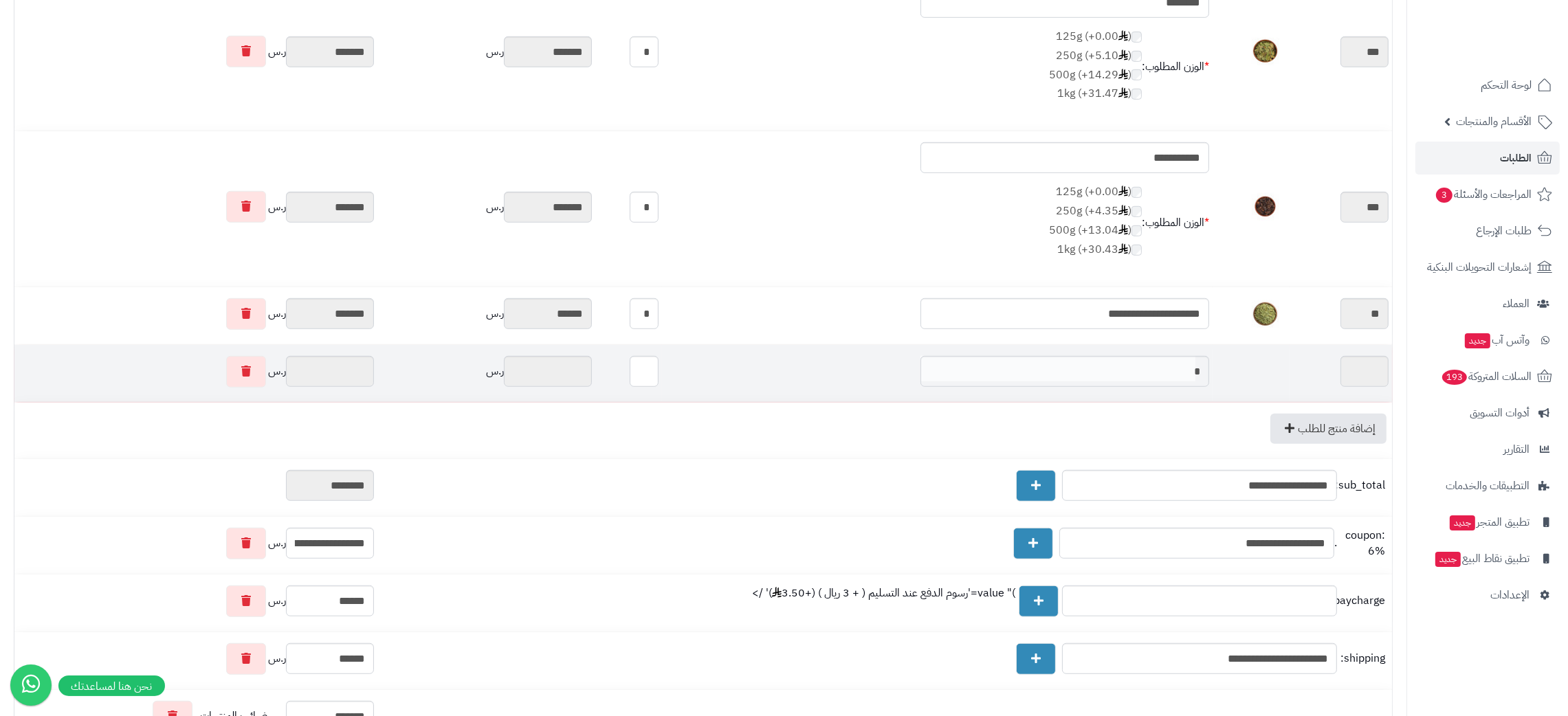 type on "******" 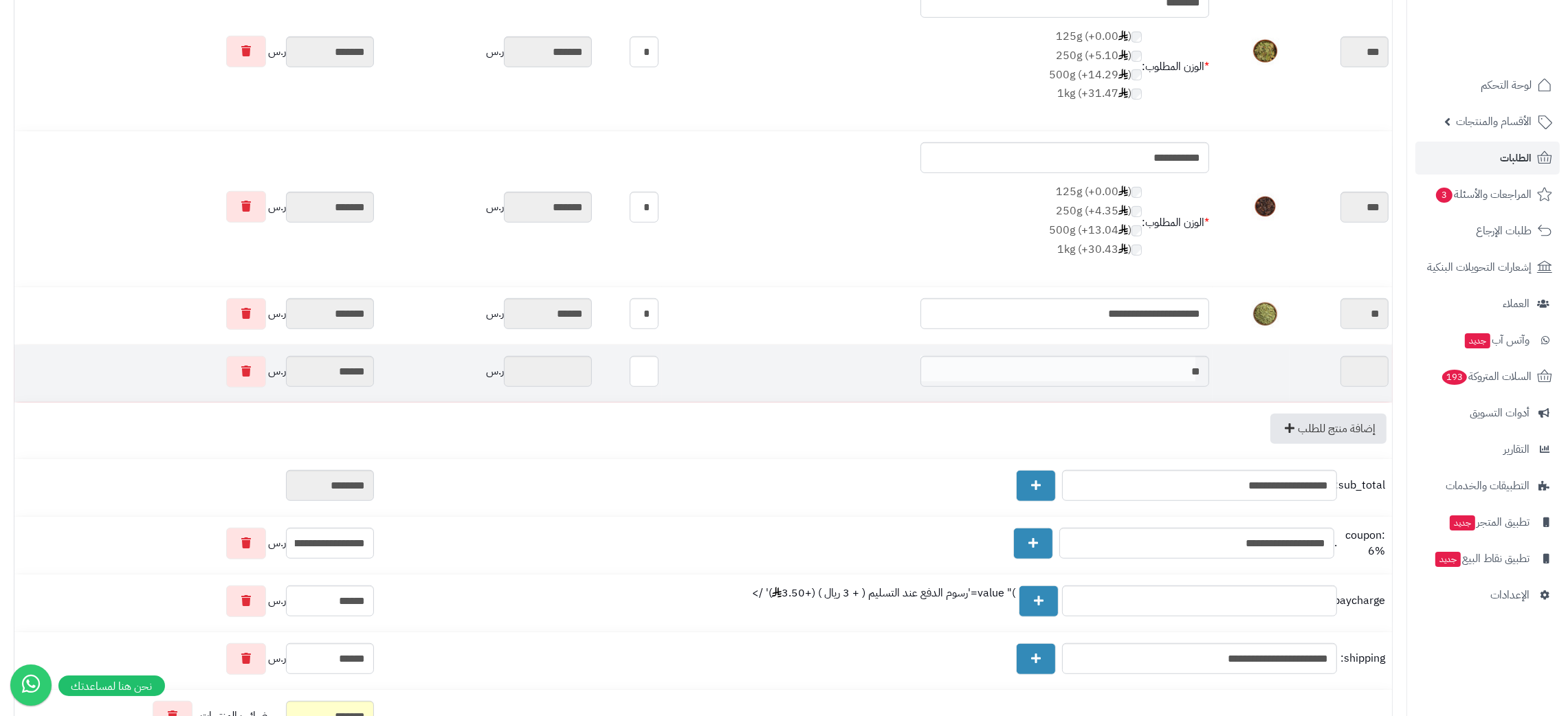 type on "***" 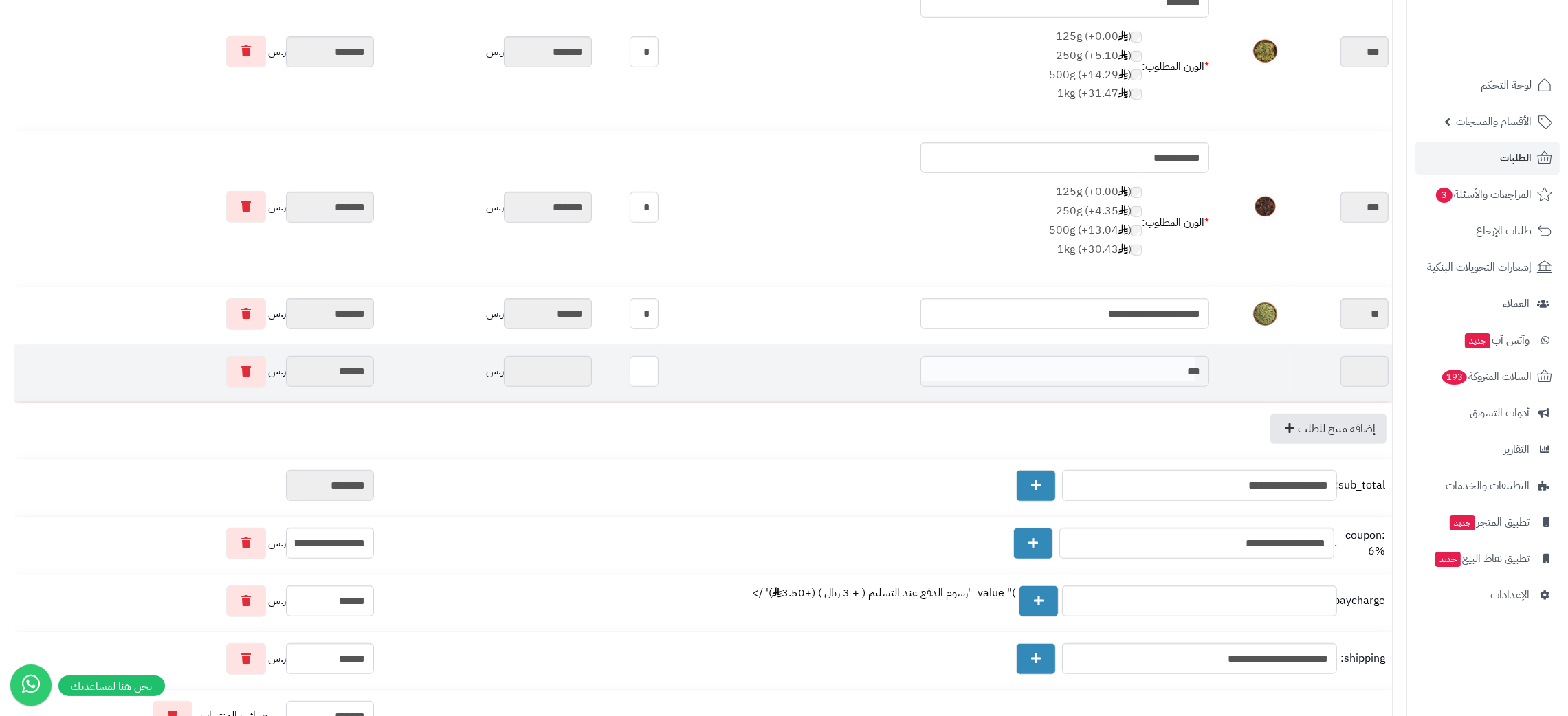 type on "***" 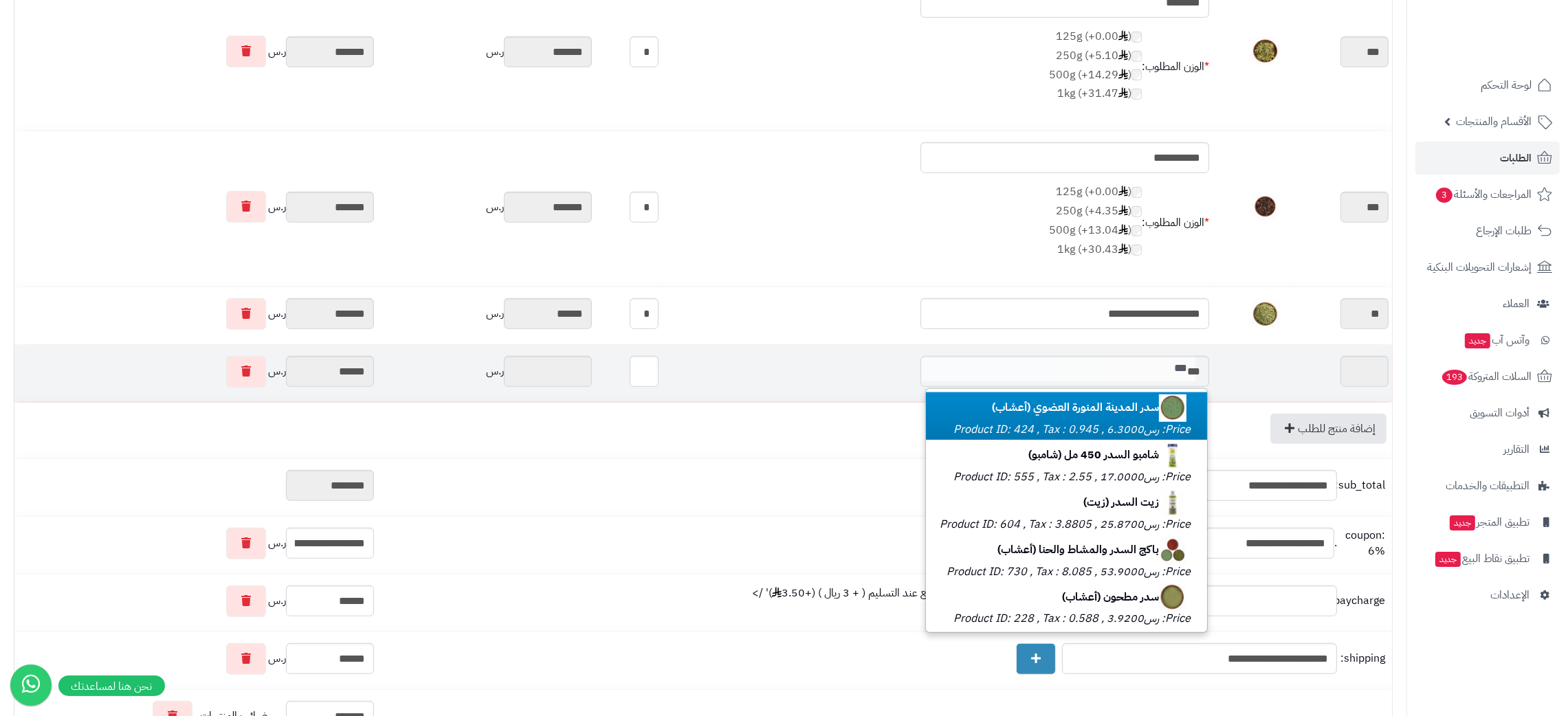 type on "***" 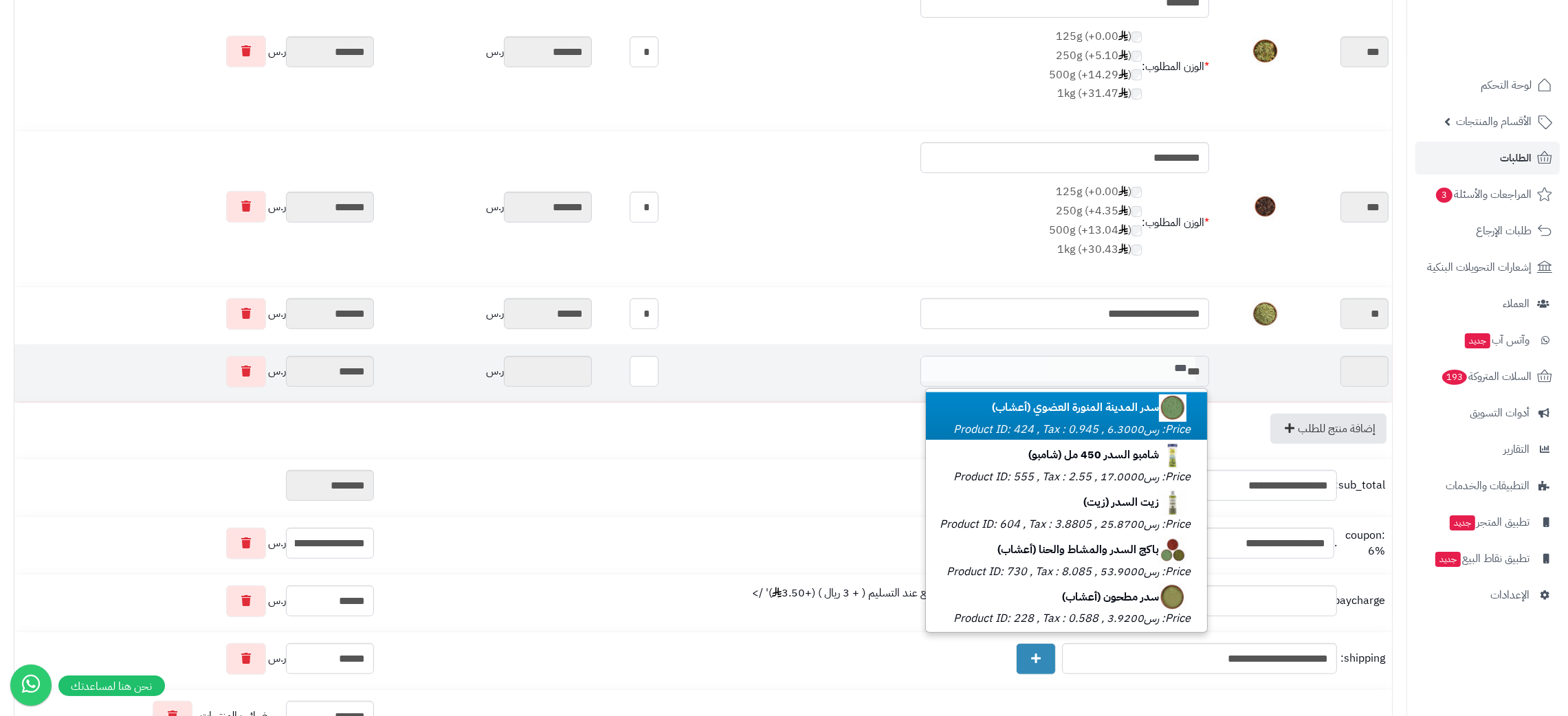 type on "********" 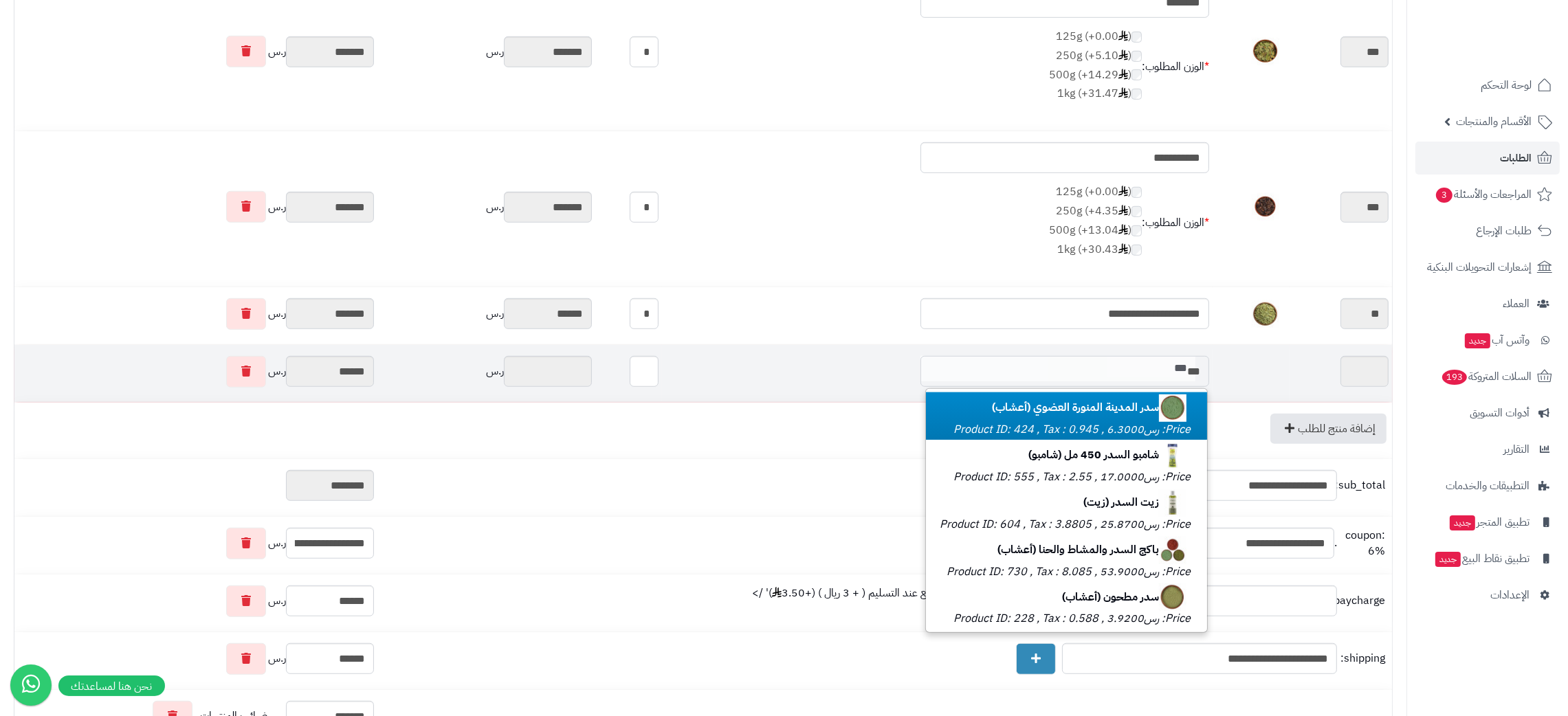 type on "**********" 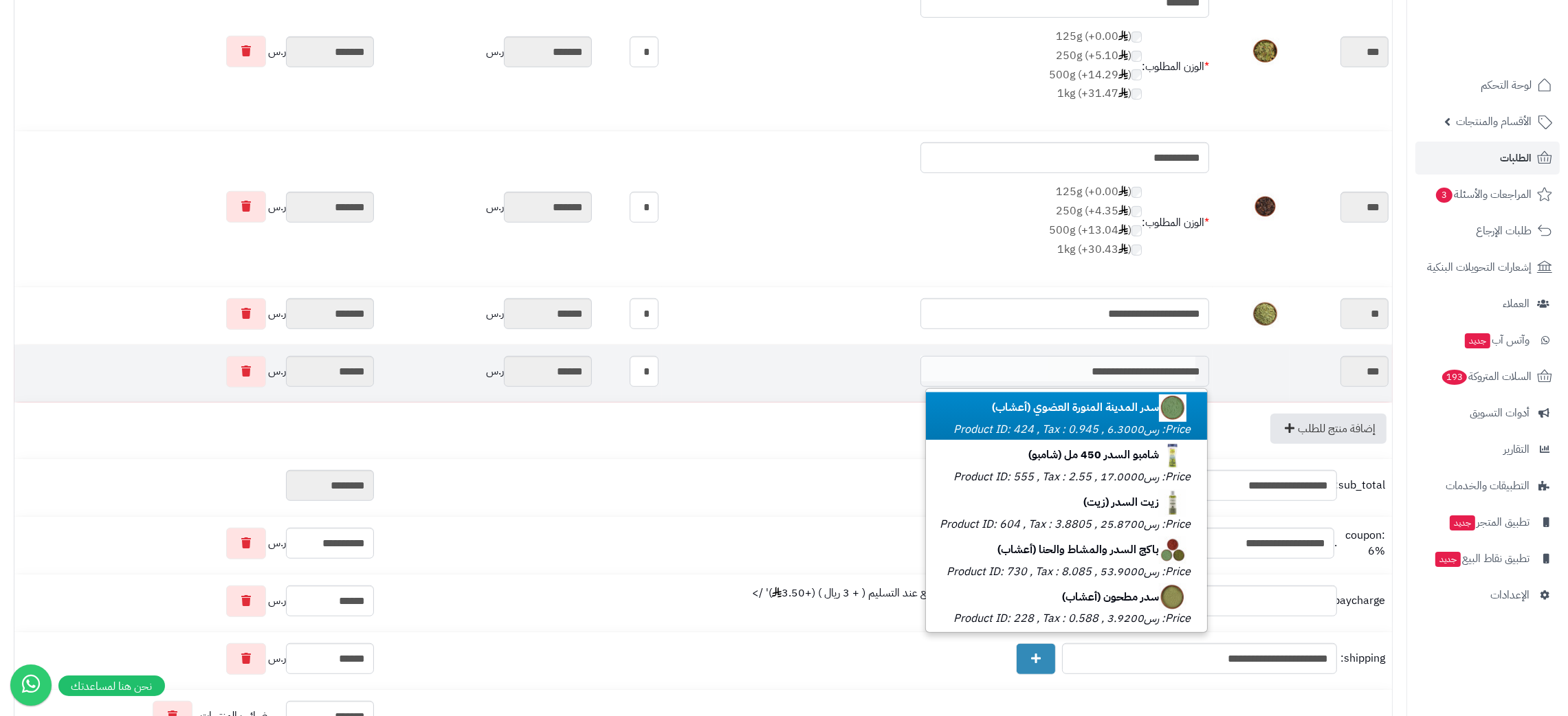 scroll, scrollTop: 0, scrollLeft: 0, axis: both 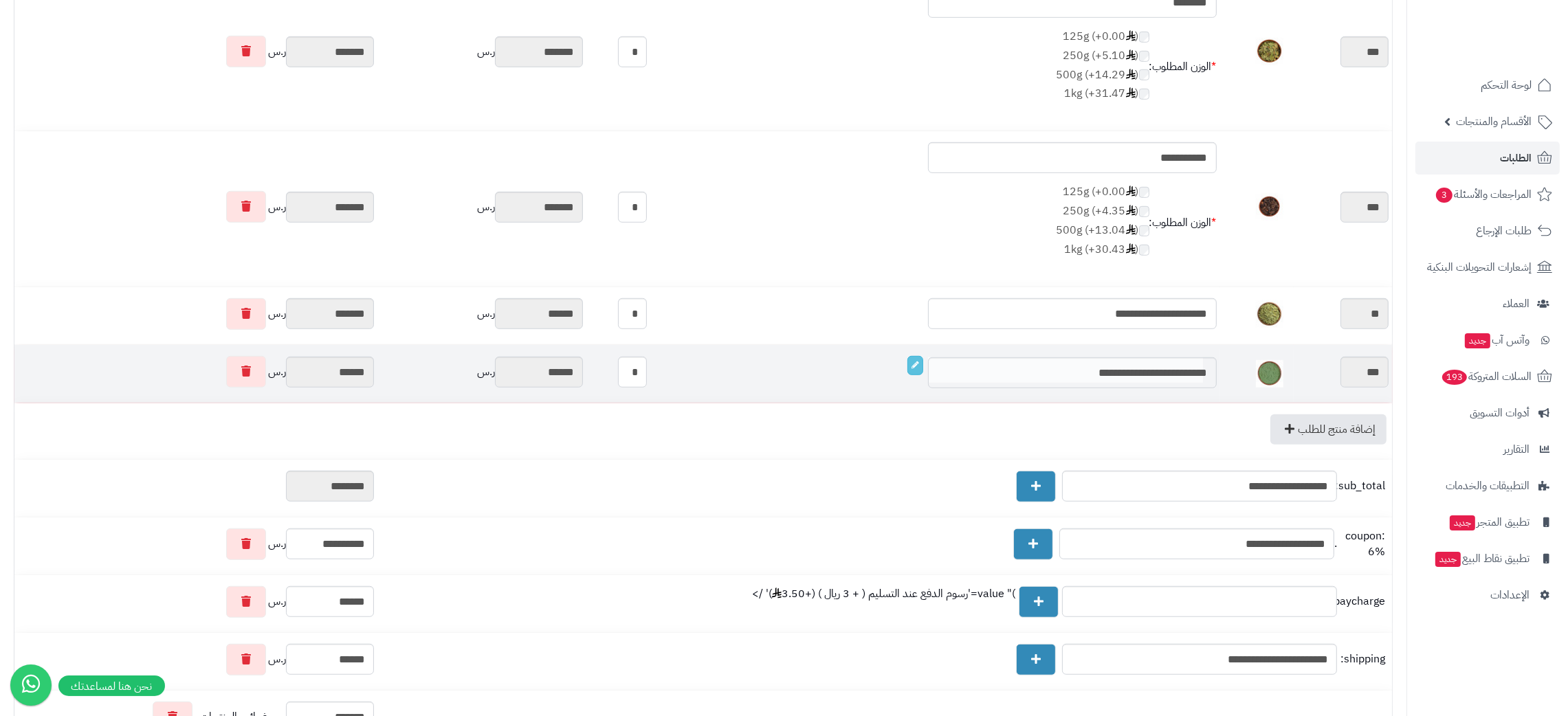 click on "**********" at bounding box center (935, 372) 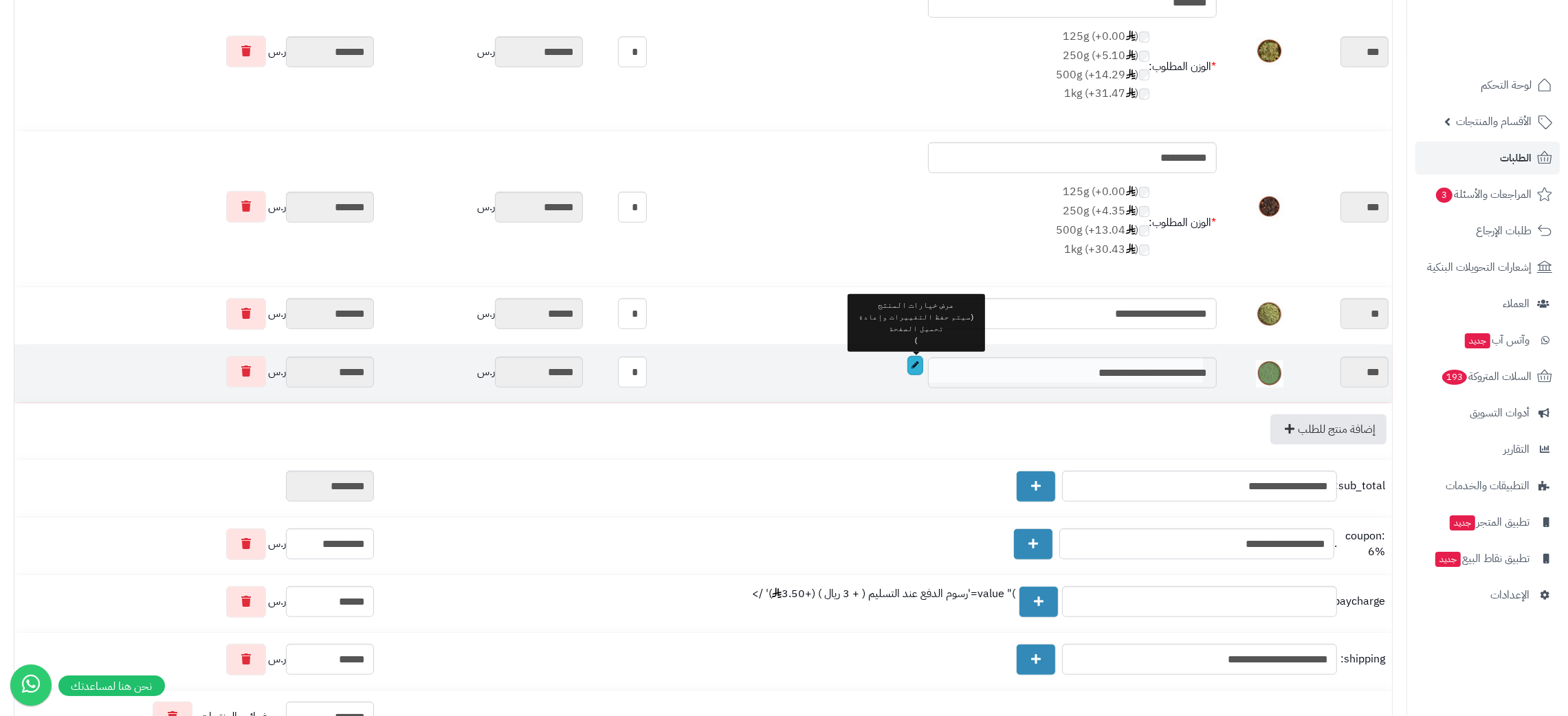 click at bounding box center (915, 366) 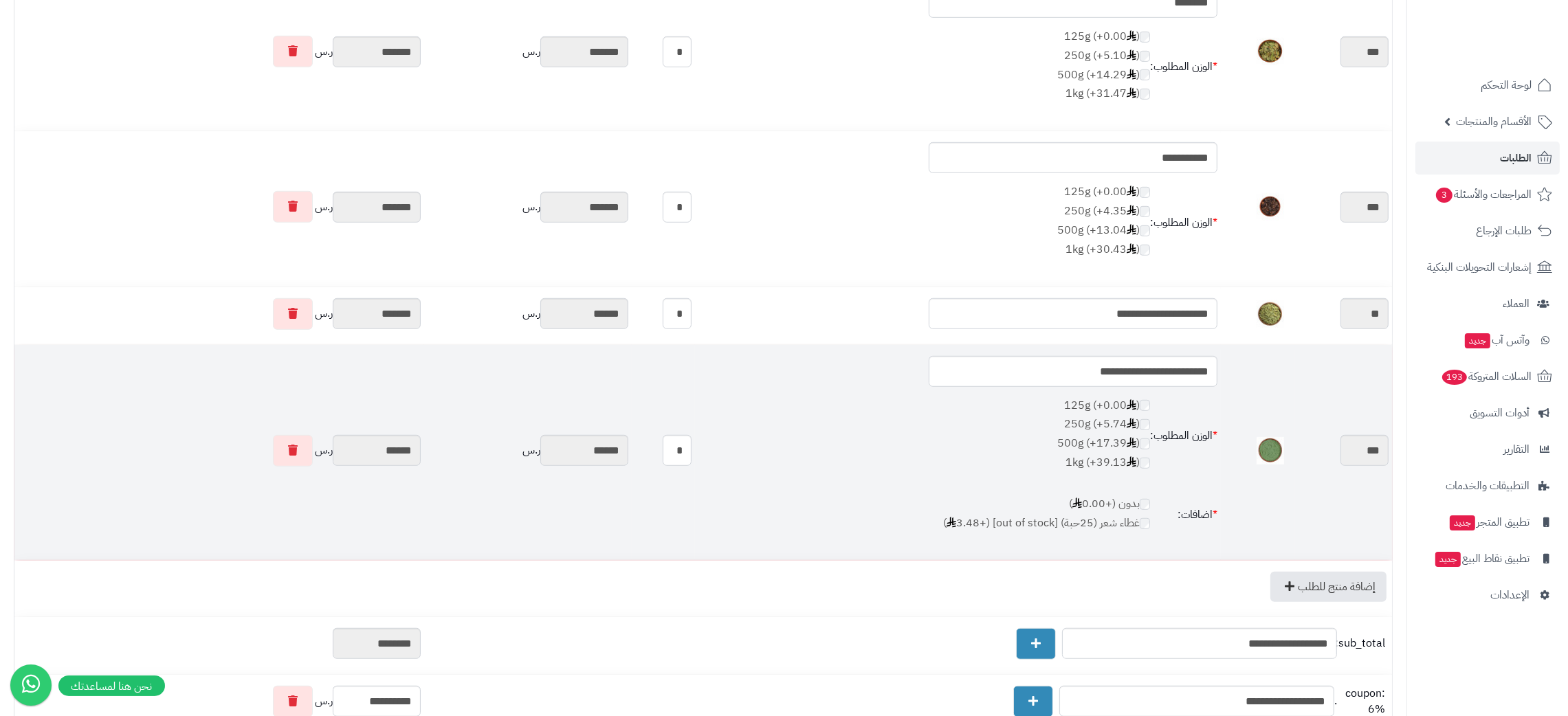 scroll, scrollTop: 1355, scrollLeft: 0, axis: vertical 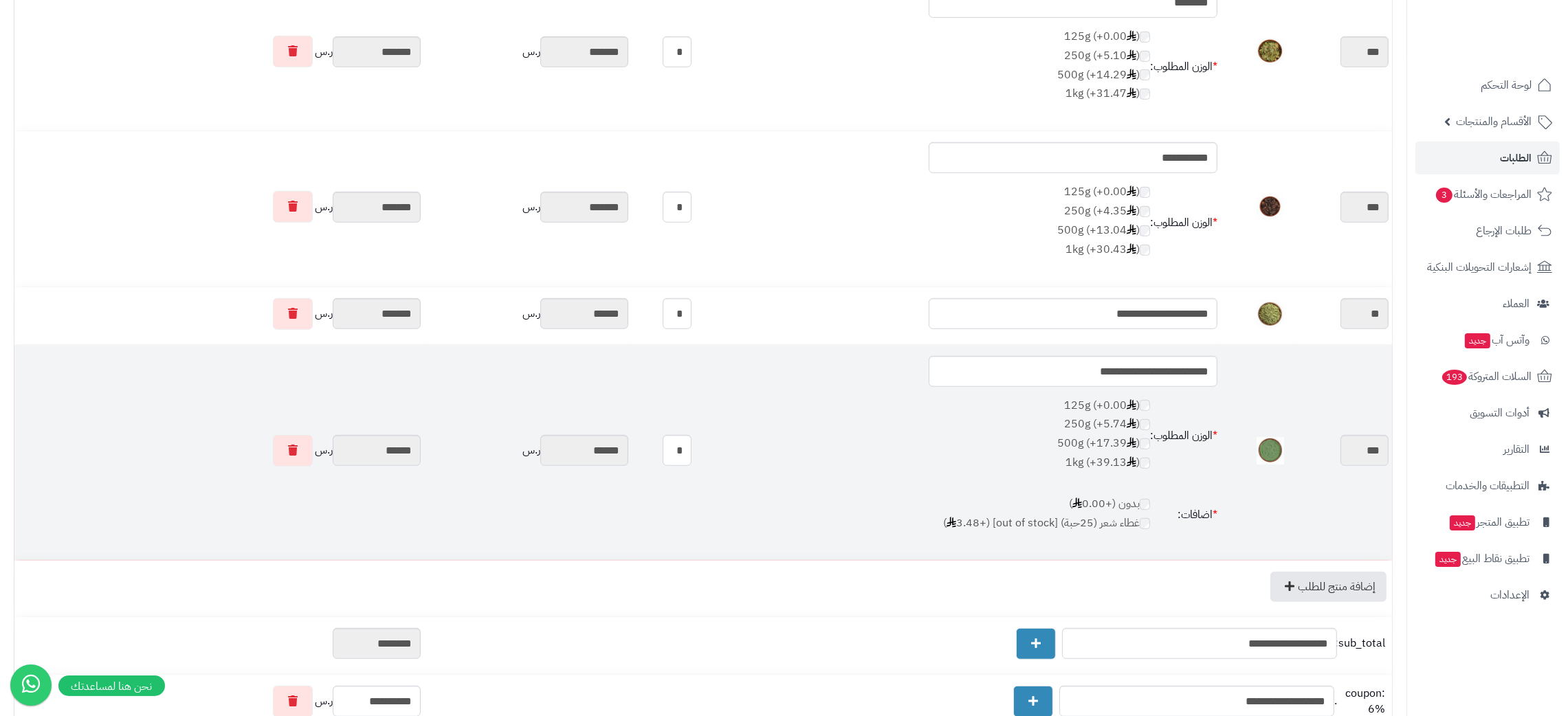 type on "*******" 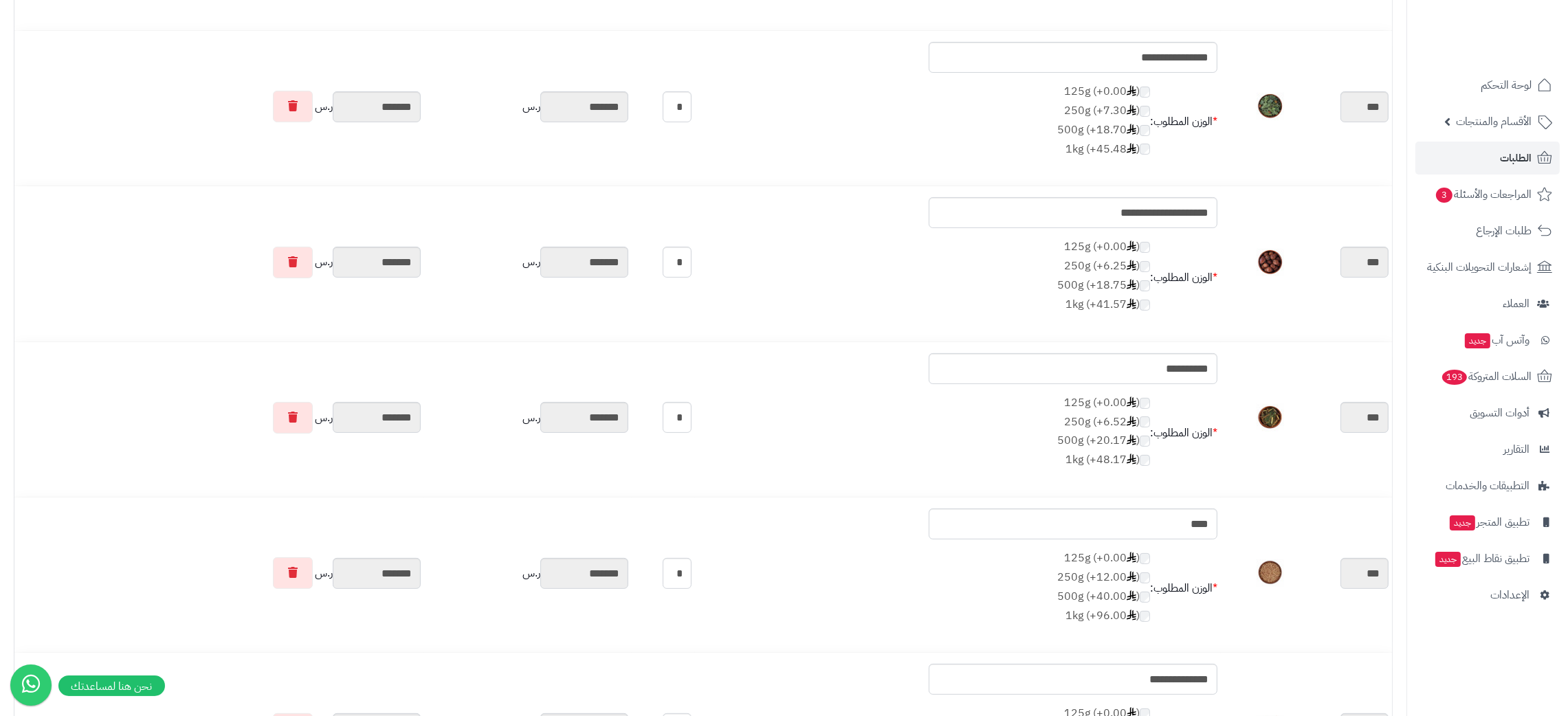 scroll, scrollTop: 0, scrollLeft: 0, axis: both 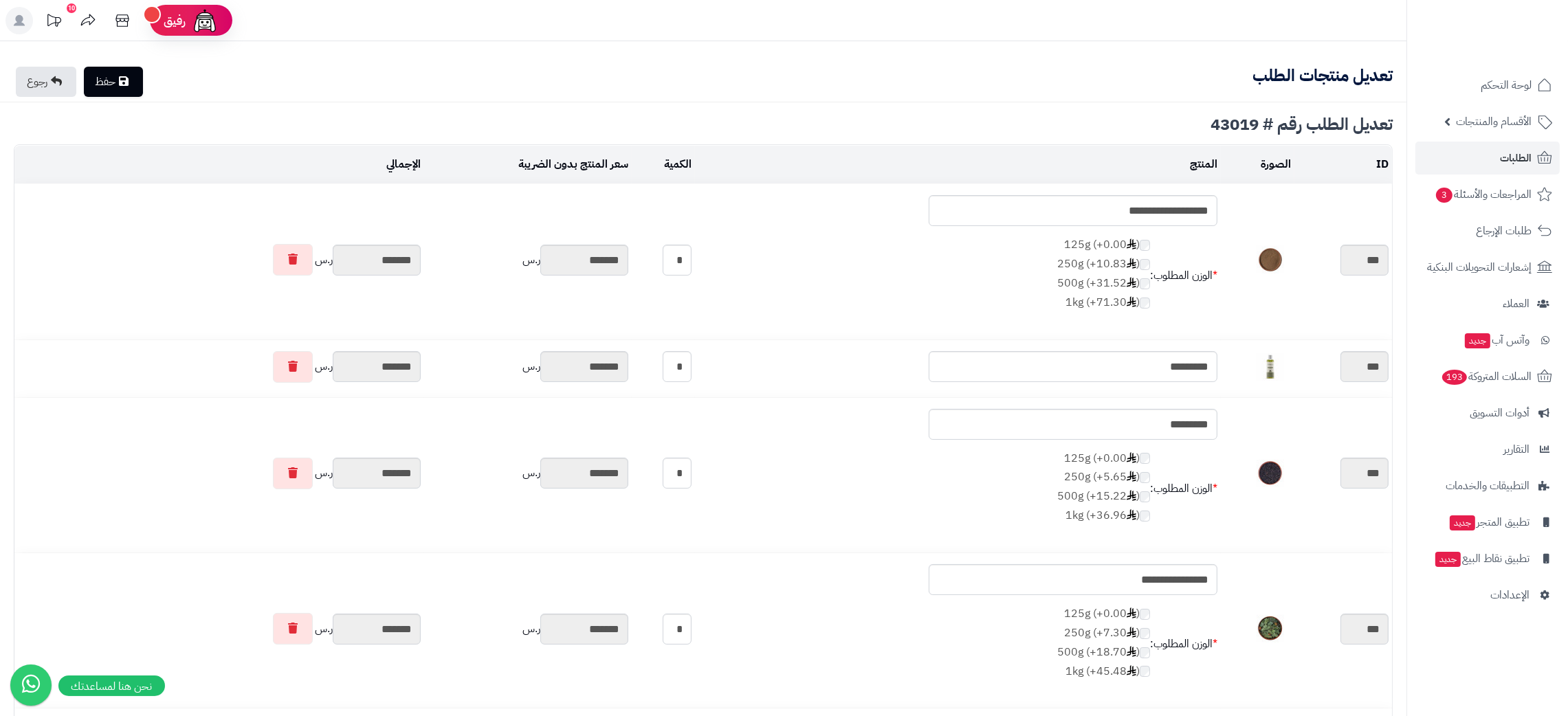 click at bounding box center (124, 81) 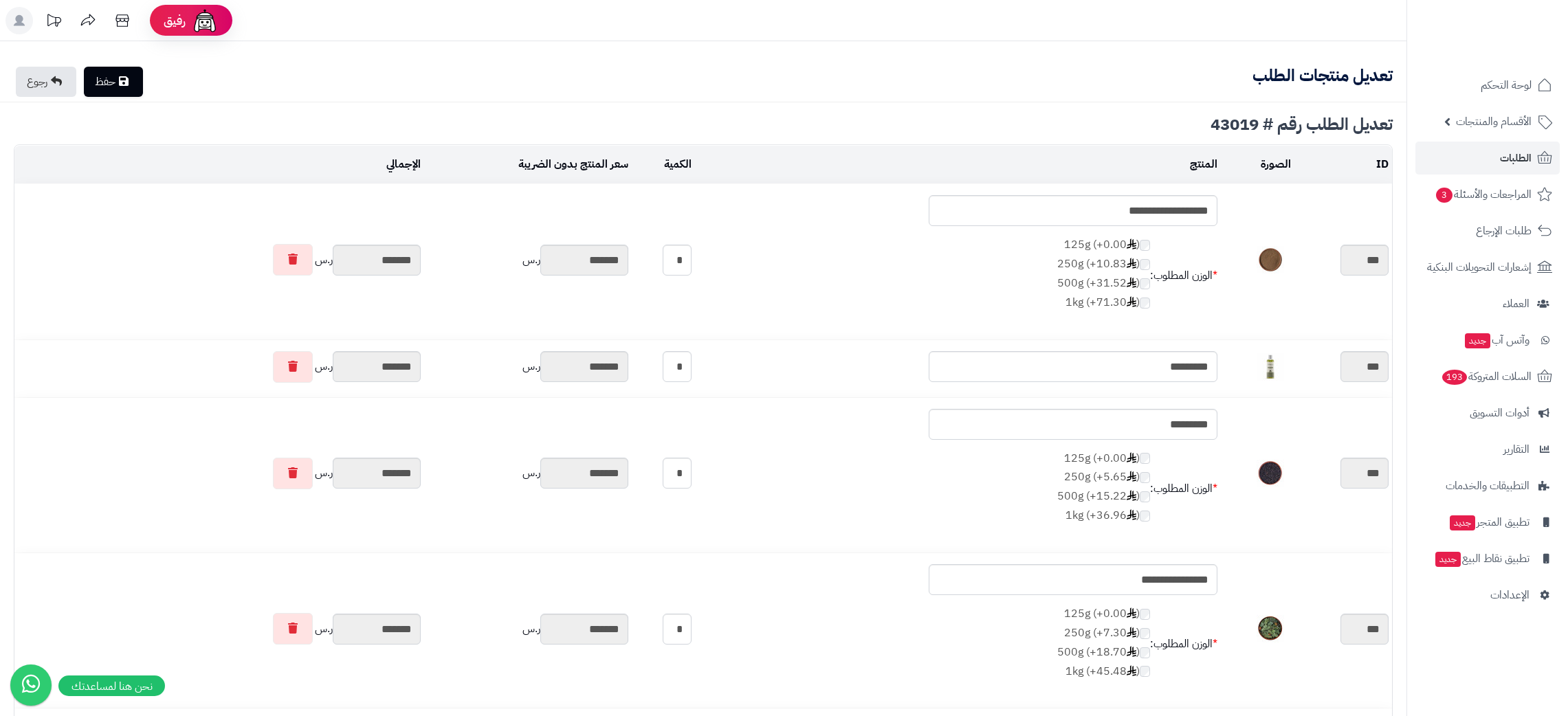 scroll, scrollTop: 0, scrollLeft: 0, axis: both 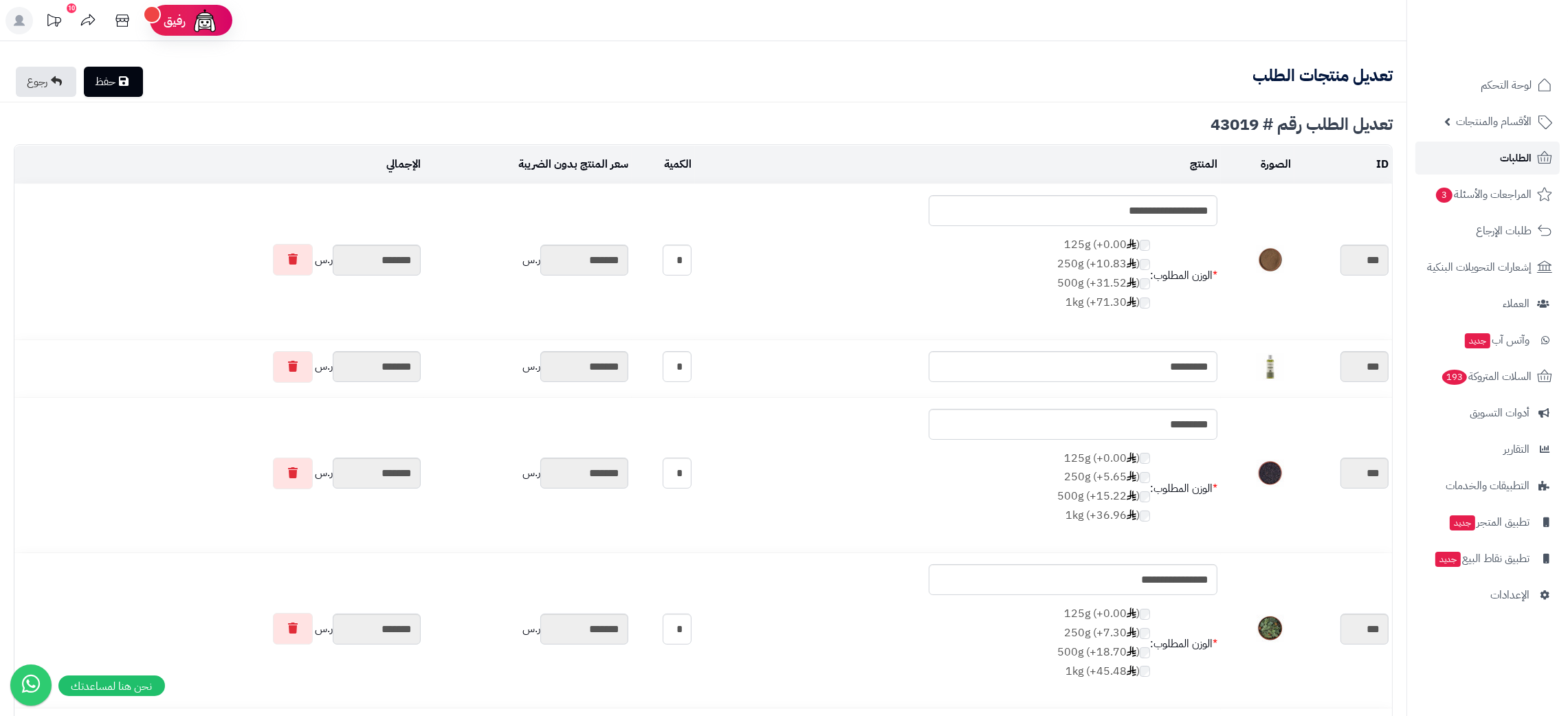 click on "الطلبات" at bounding box center (1516, 158) 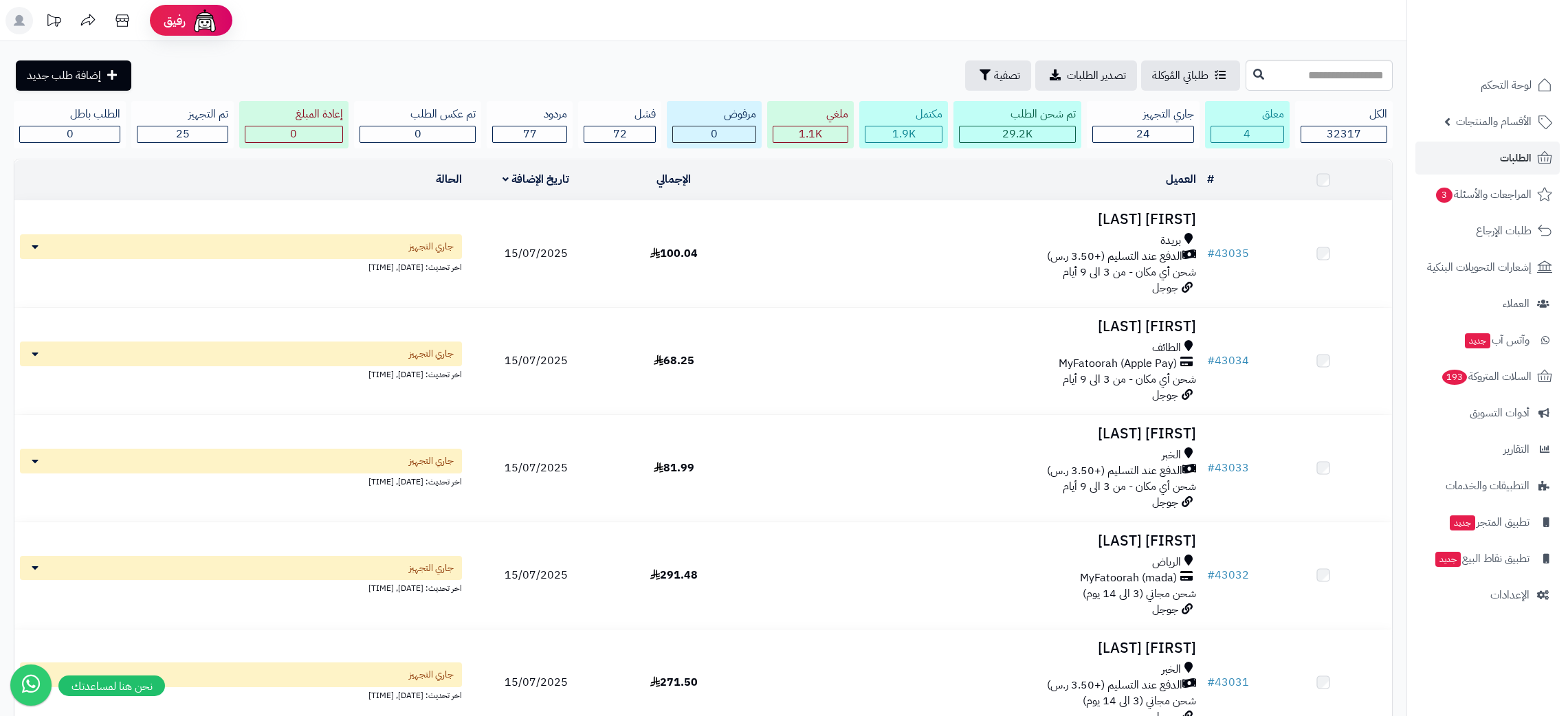 scroll, scrollTop: 0, scrollLeft: 0, axis: both 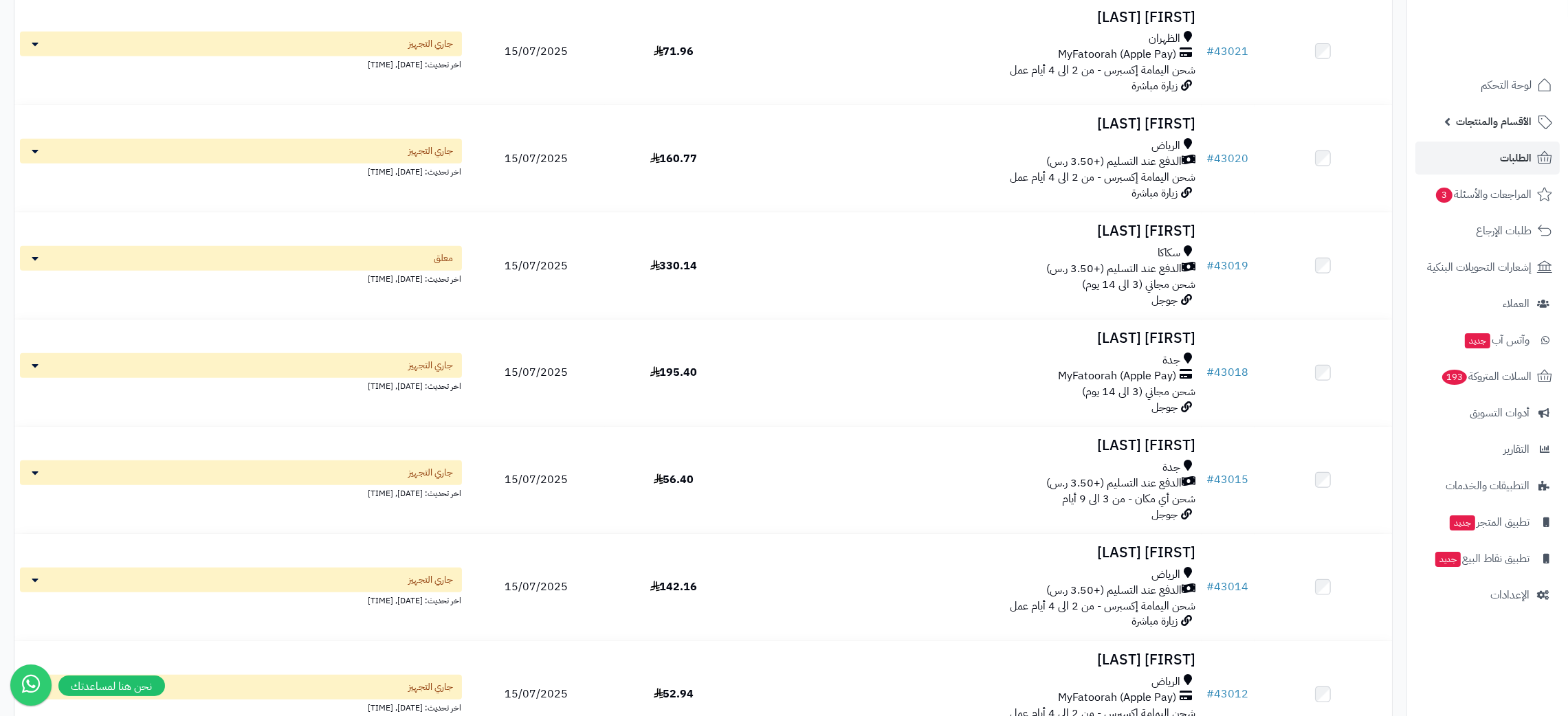 click on "الأقسام والمنتجات
المنتجات
الأقسام
الماركات
مواصفات المنتجات
مواصفات المنتجات
أنواع المواصفات
خيارات المنتجات
الملفات الرقمية" at bounding box center [1488, 122] 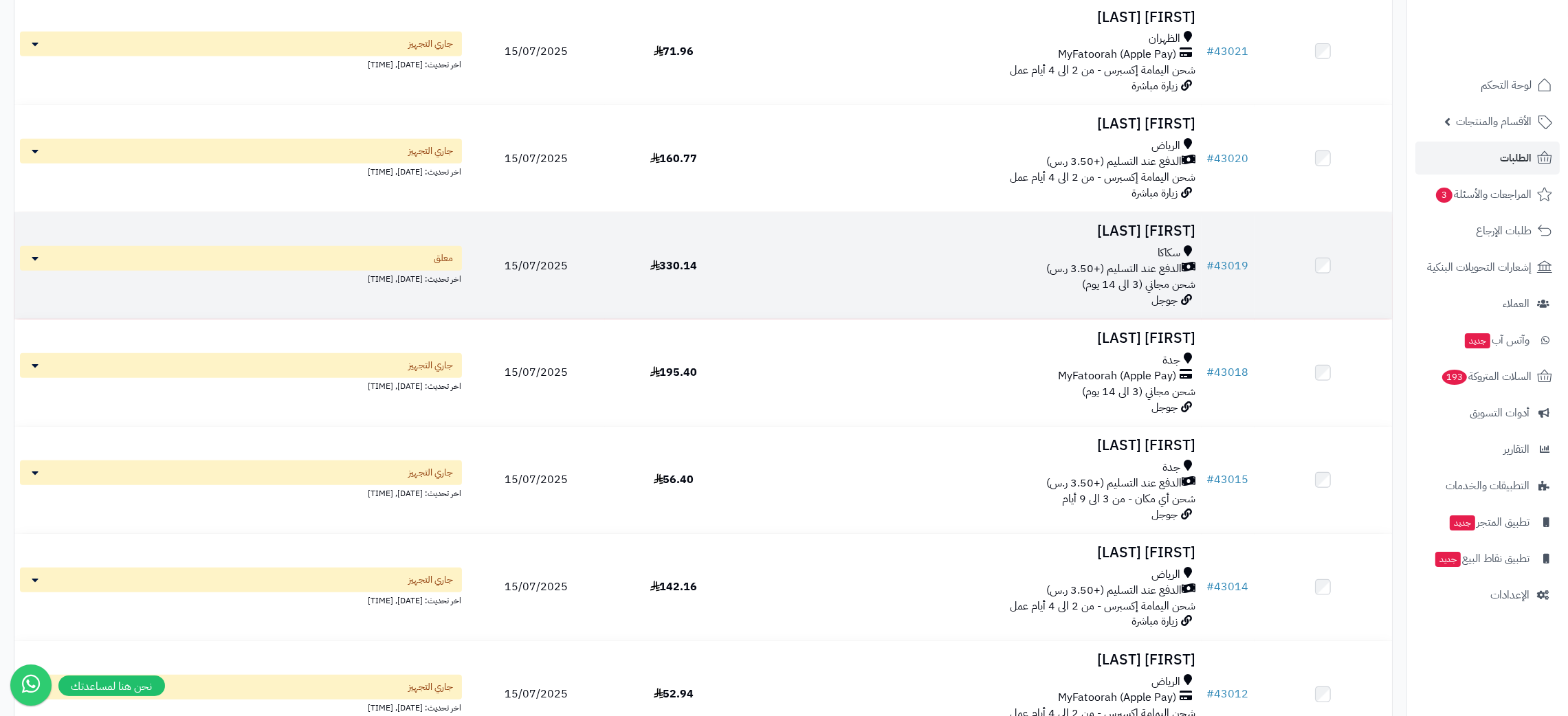 click on "[FIRST] [LAST]" at bounding box center (971, 231) 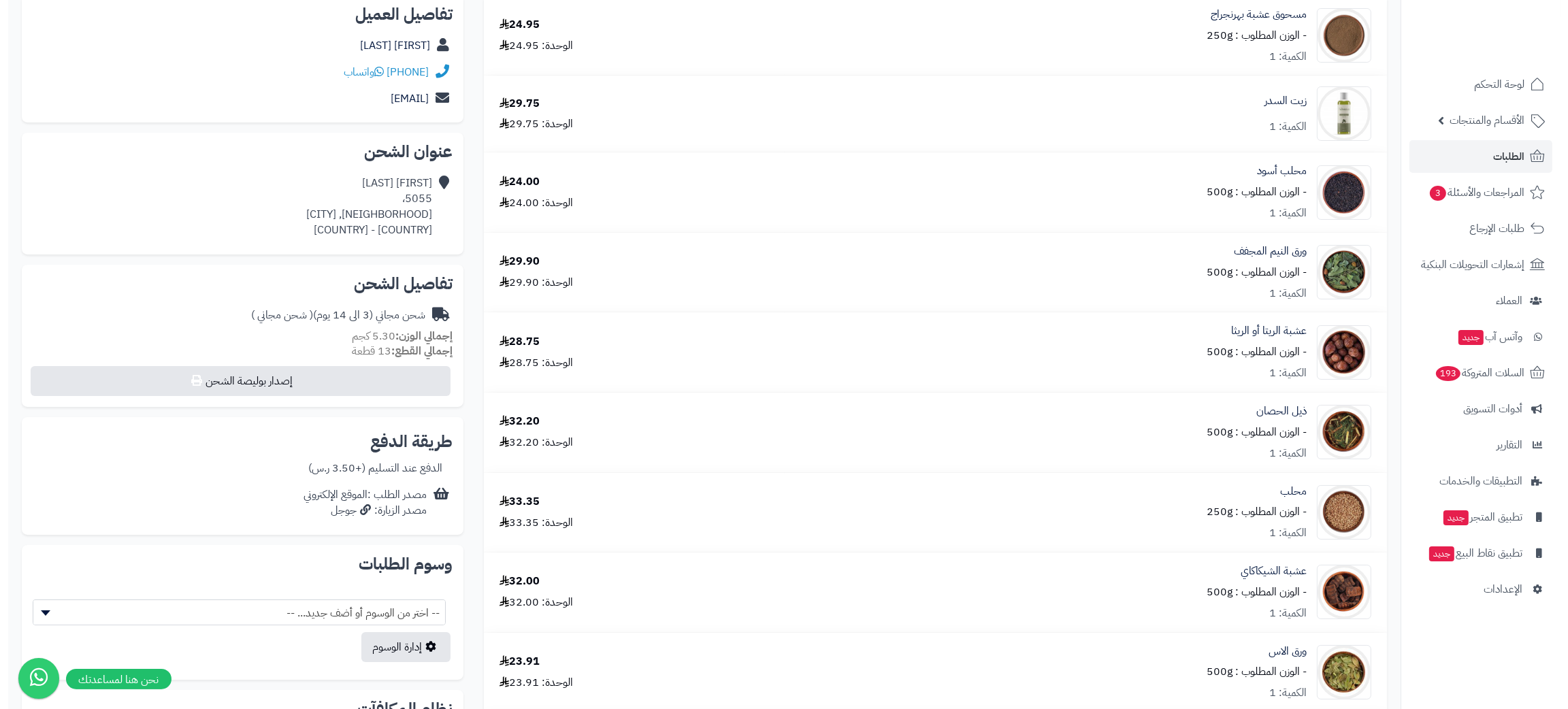 scroll, scrollTop: 0, scrollLeft: 0, axis: both 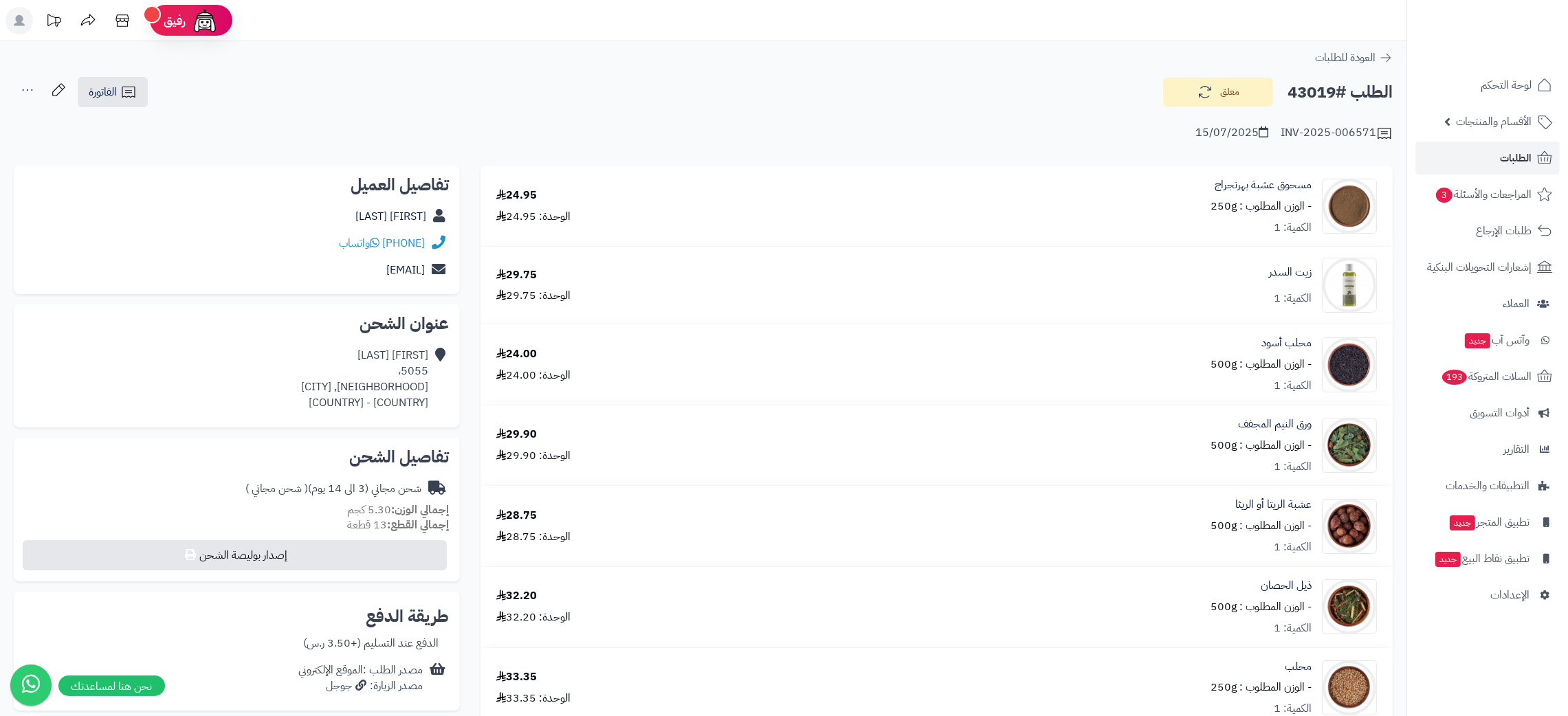 click on "رفيق !
الطلبات معالجة مكتمل إرجاع المنتجات العملاء المتواجدون الان 43630 عملاء منتظرين موافقة التسجيل المنتجات غير متوفر
[FIRST] [LAST] الدعم الفني برجاء تجديد الاشتراك
الباقة المتقدمة
تسجيل الخروج
ادع صديقك  إلى منصة متجرة
عميل متجرة العزيز
قم بدعوة صديقك للاشتراك في الباقات السنوية لمنصة متجرة
ليحصل  هو على 20% خصم وتحصل انت على 20% من قيمة الباقة كخصم عند تجديد اشتراكك
في حال قمت بدعوة أكثر من صديق يمكنك أن تحصل على خصم كامل رسوم التجديد وتجدد إشتراك القادم مجاناً
نسخ الرابط" at bounding box center [784, 358] 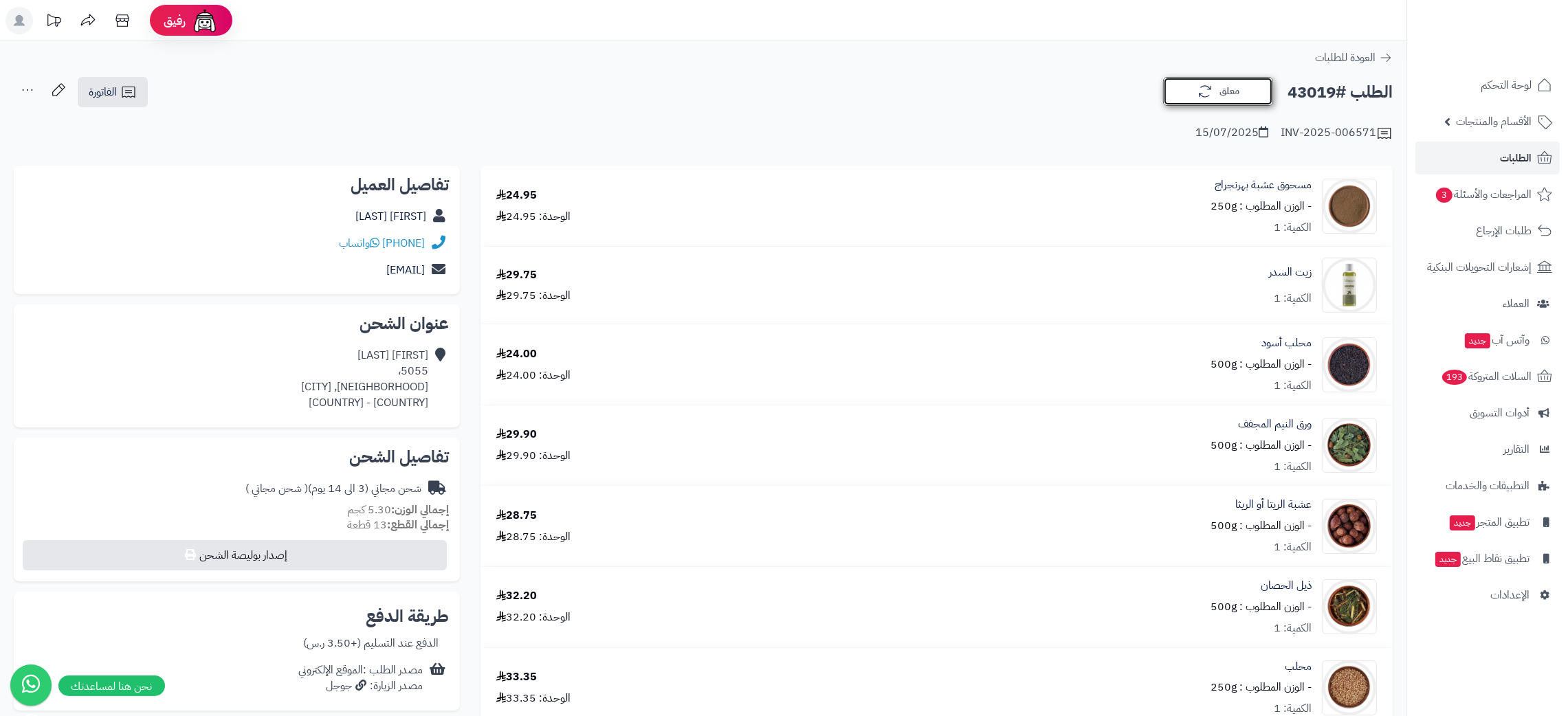 click on "معلق" at bounding box center [1218, 91] 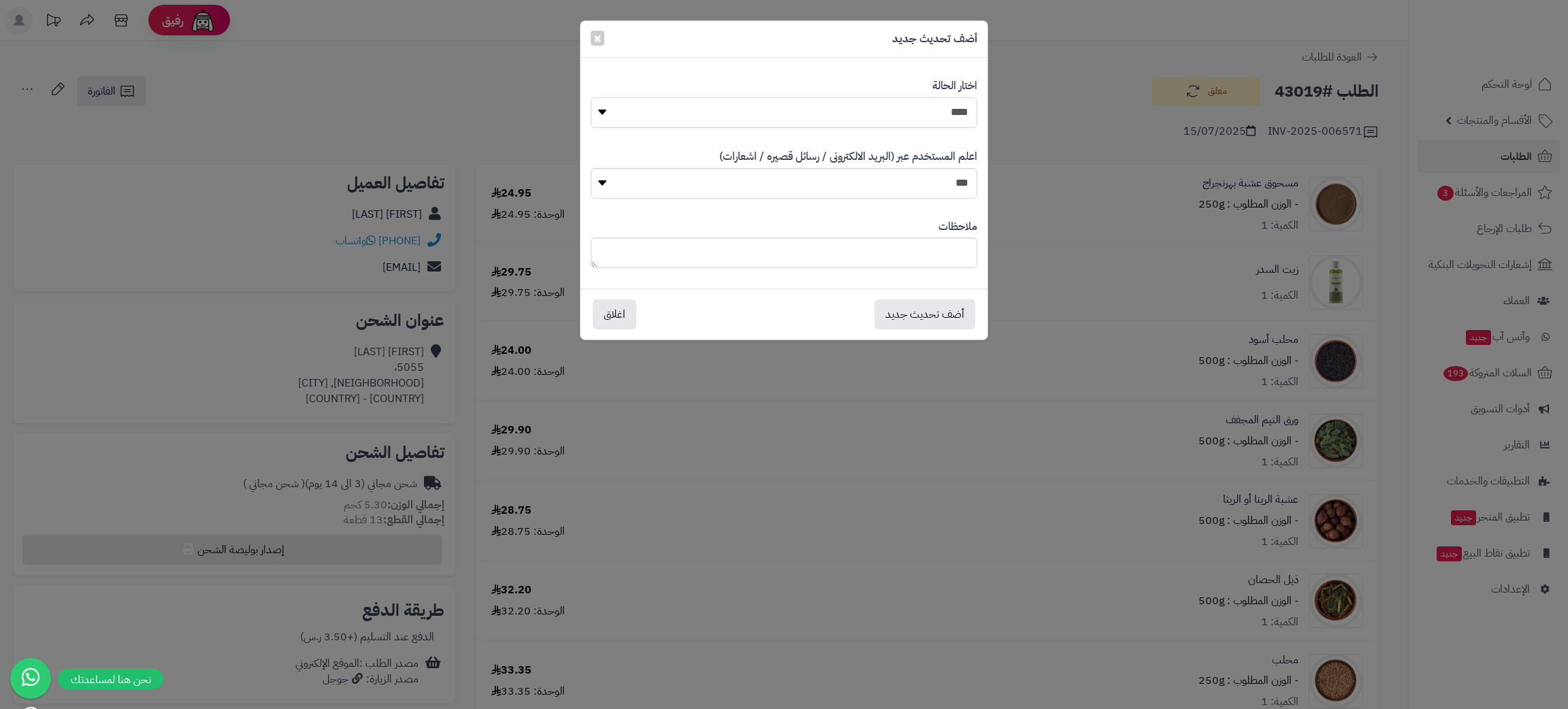 click on "**********" at bounding box center (784, 112) 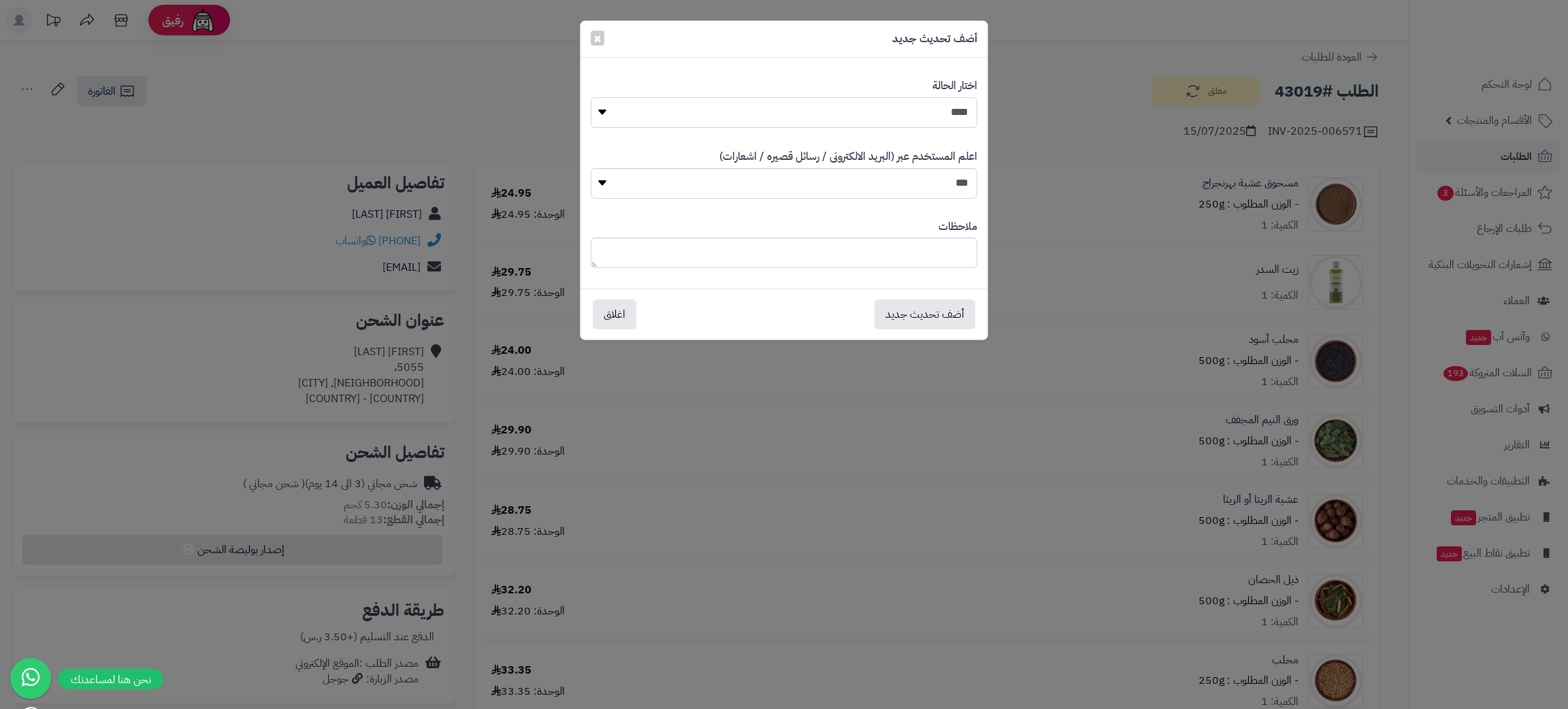 select on "*" 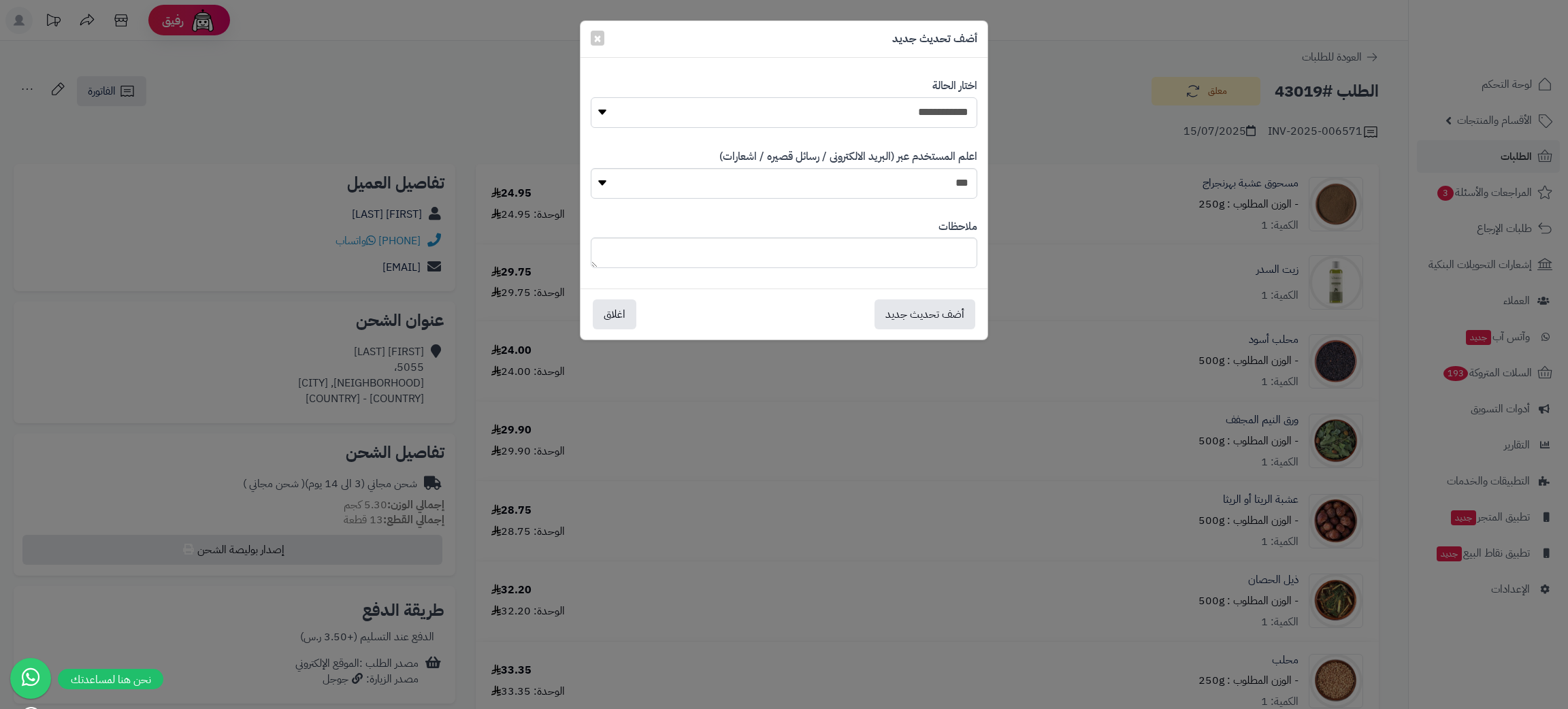 click on "**********" at bounding box center [784, 112] 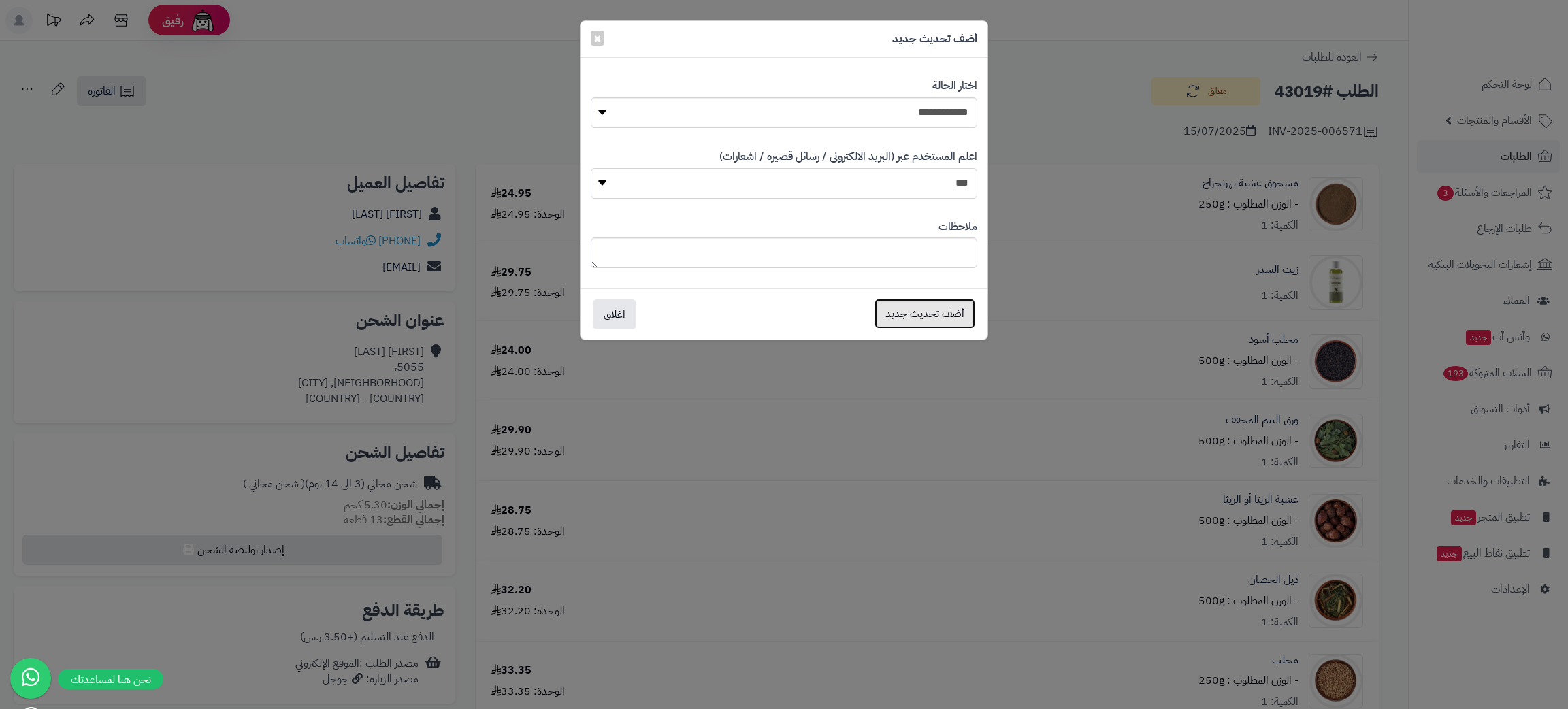 click on "أضف تحديث جديد" at bounding box center (925, 314) 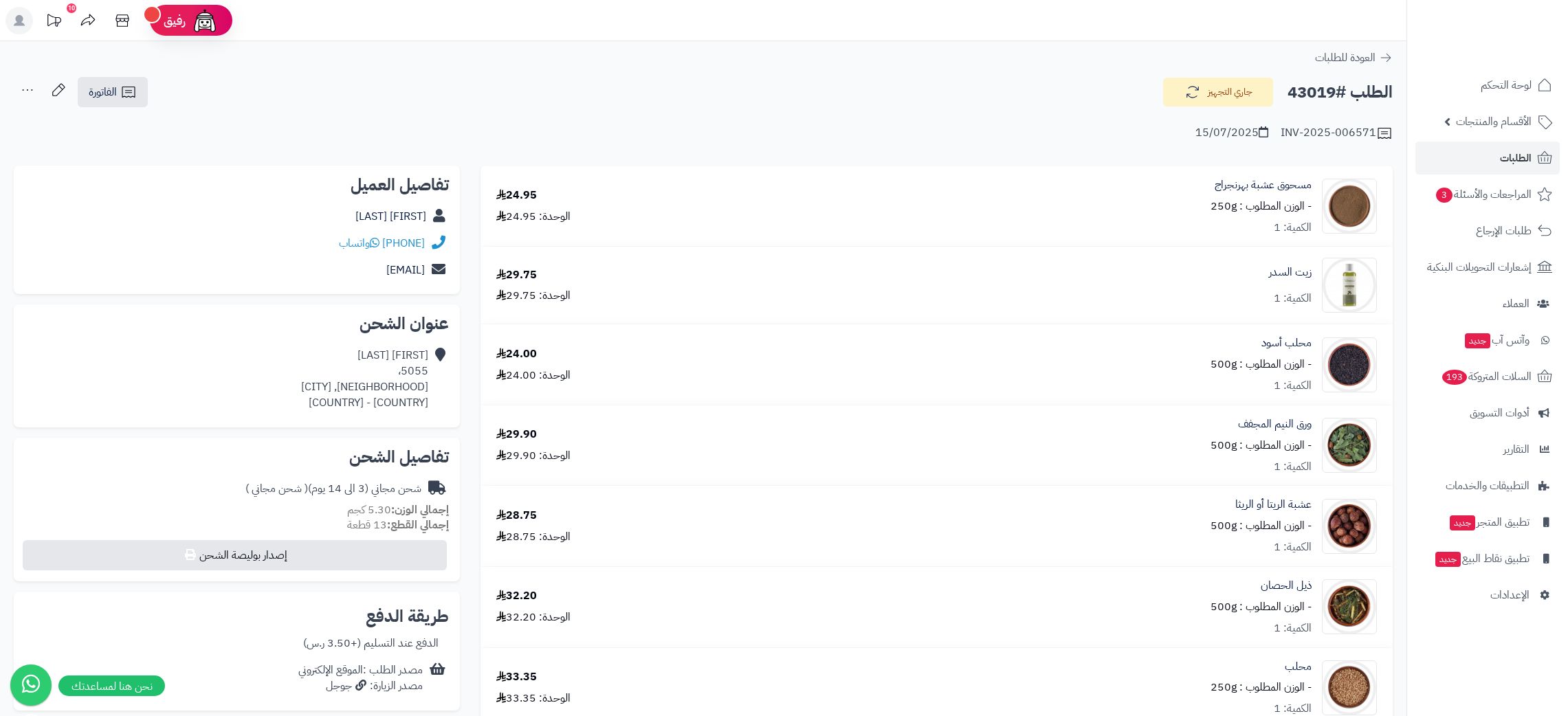 scroll, scrollTop: 0, scrollLeft: 0, axis: both 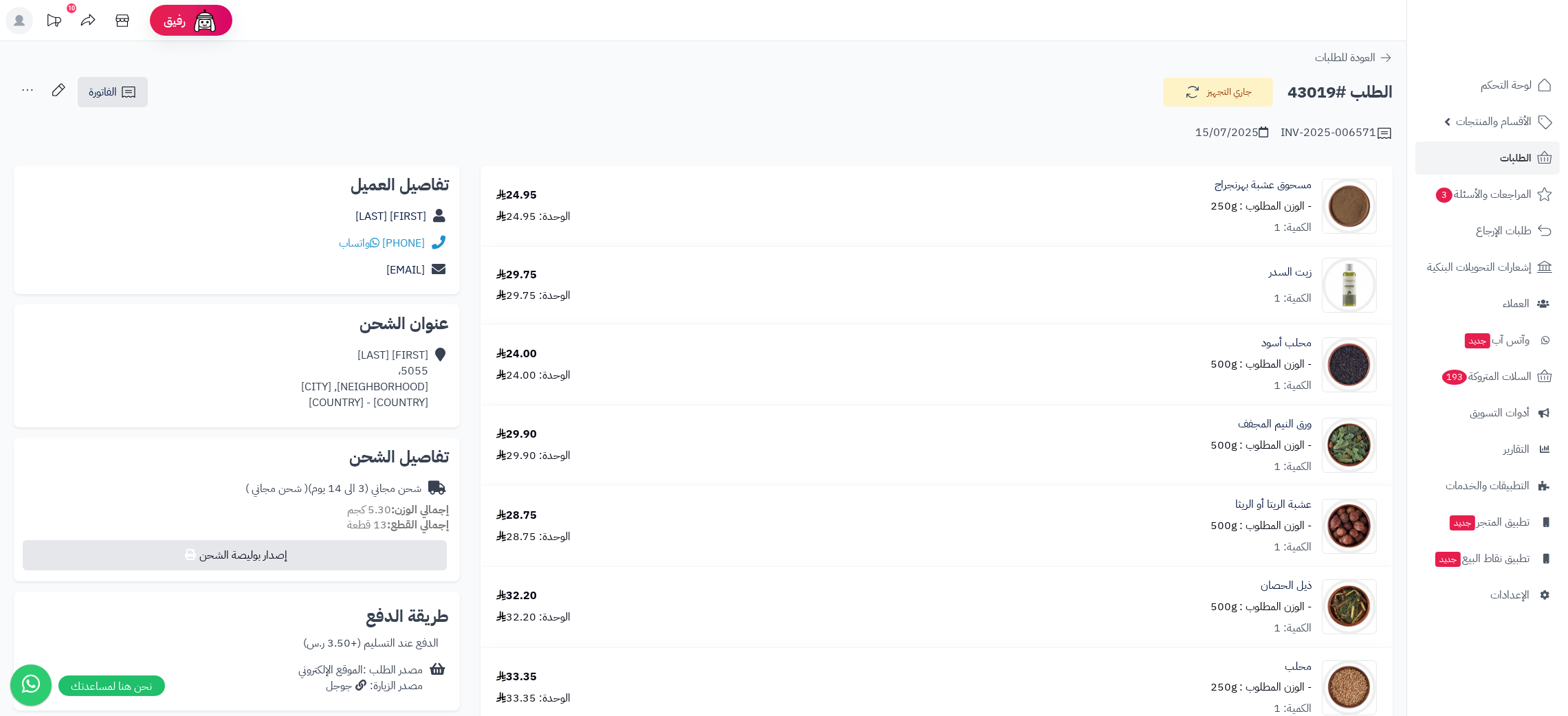 drag, startPoint x: 1336, startPoint y: 93, endPoint x: 1288, endPoint y: 89, distance: 48.166378 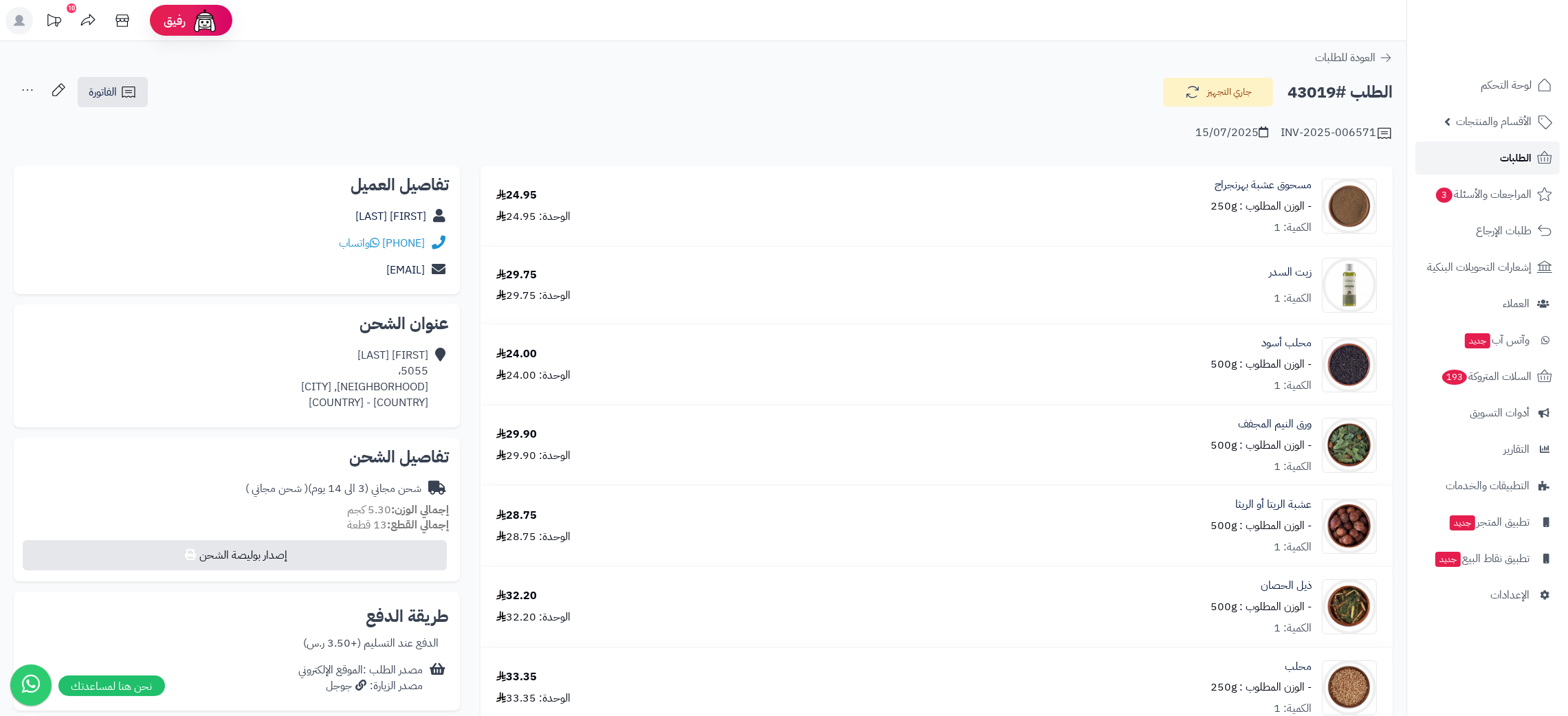 click on "الطلبات" at bounding box center [1488, 158] 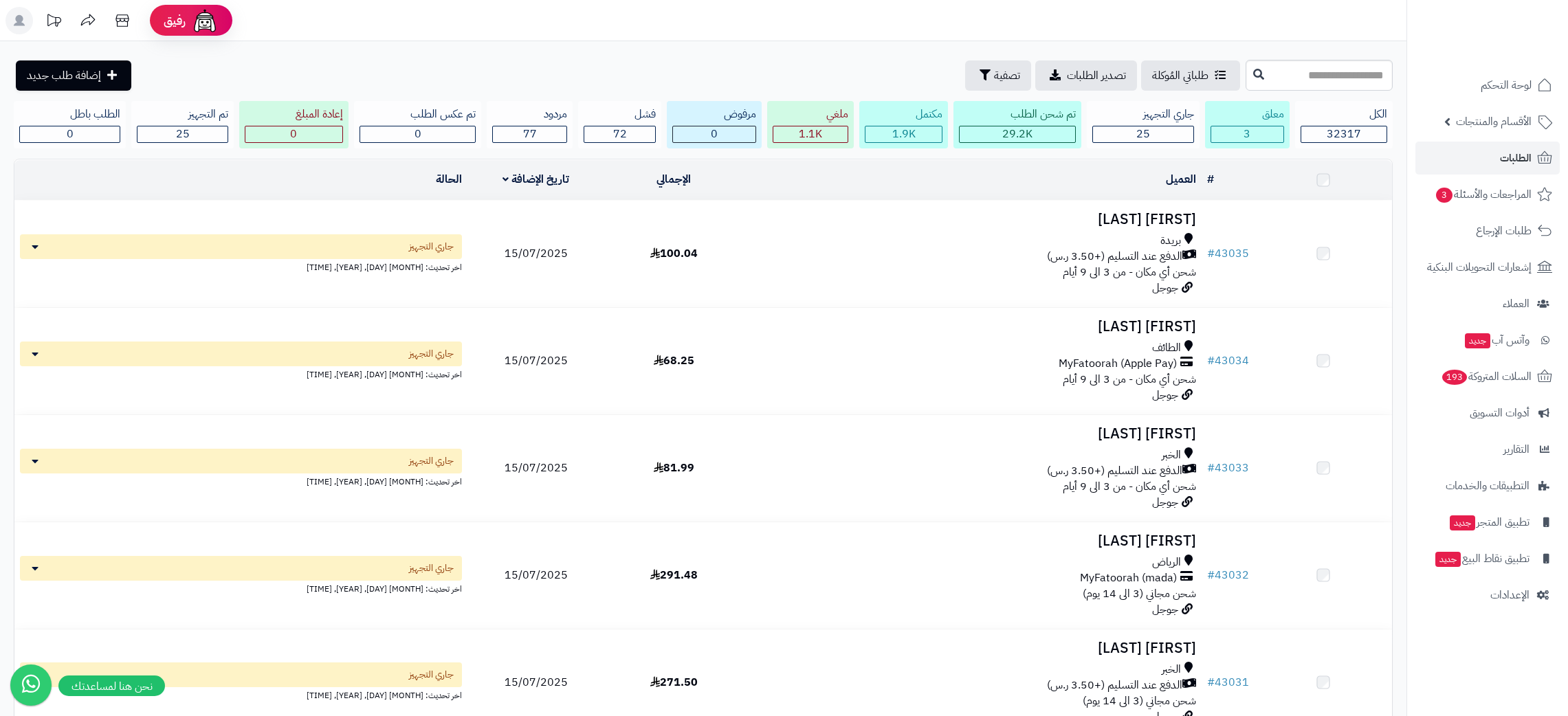scroll, scrollTop: 0, scrollLeft: 0, axis: both 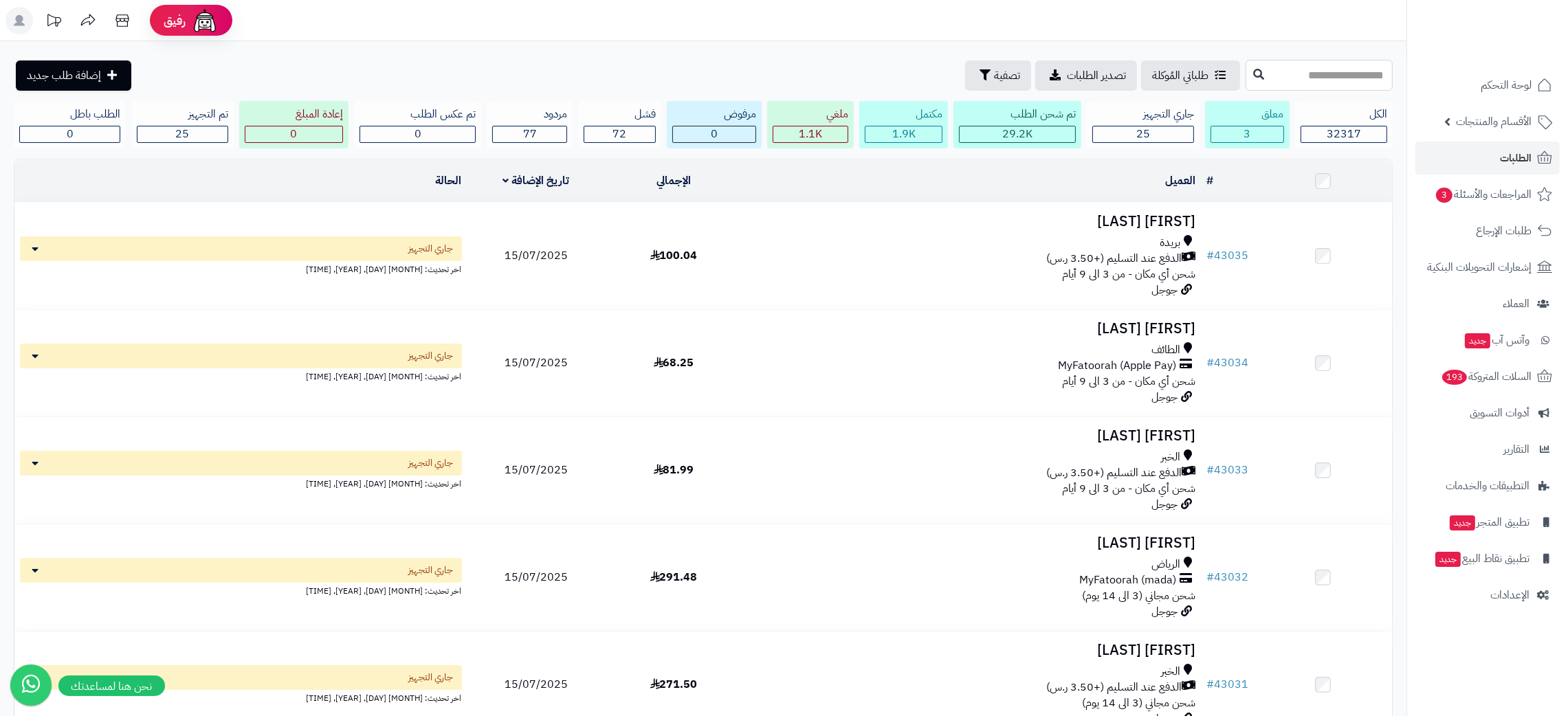 click at bounding box center [1319, 75] 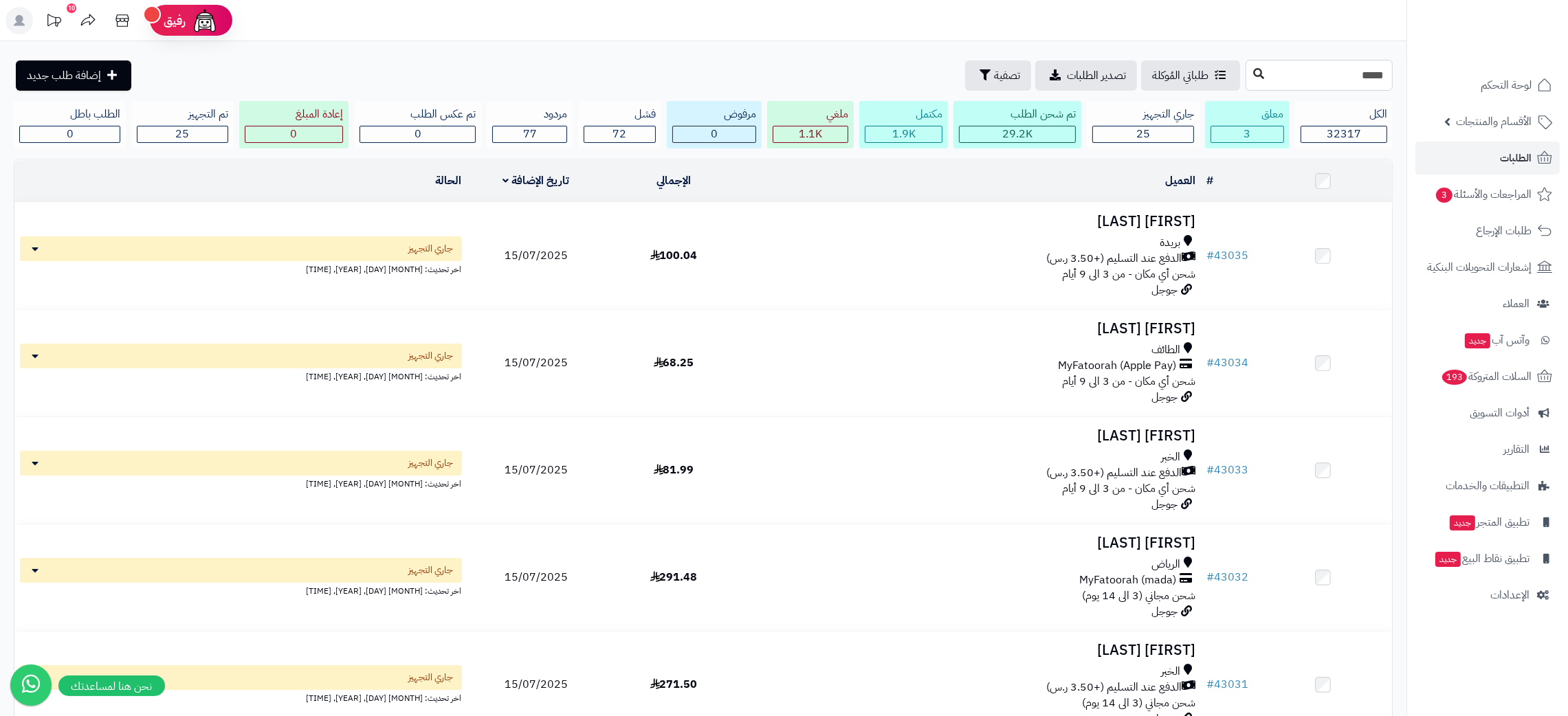 type on "*****" 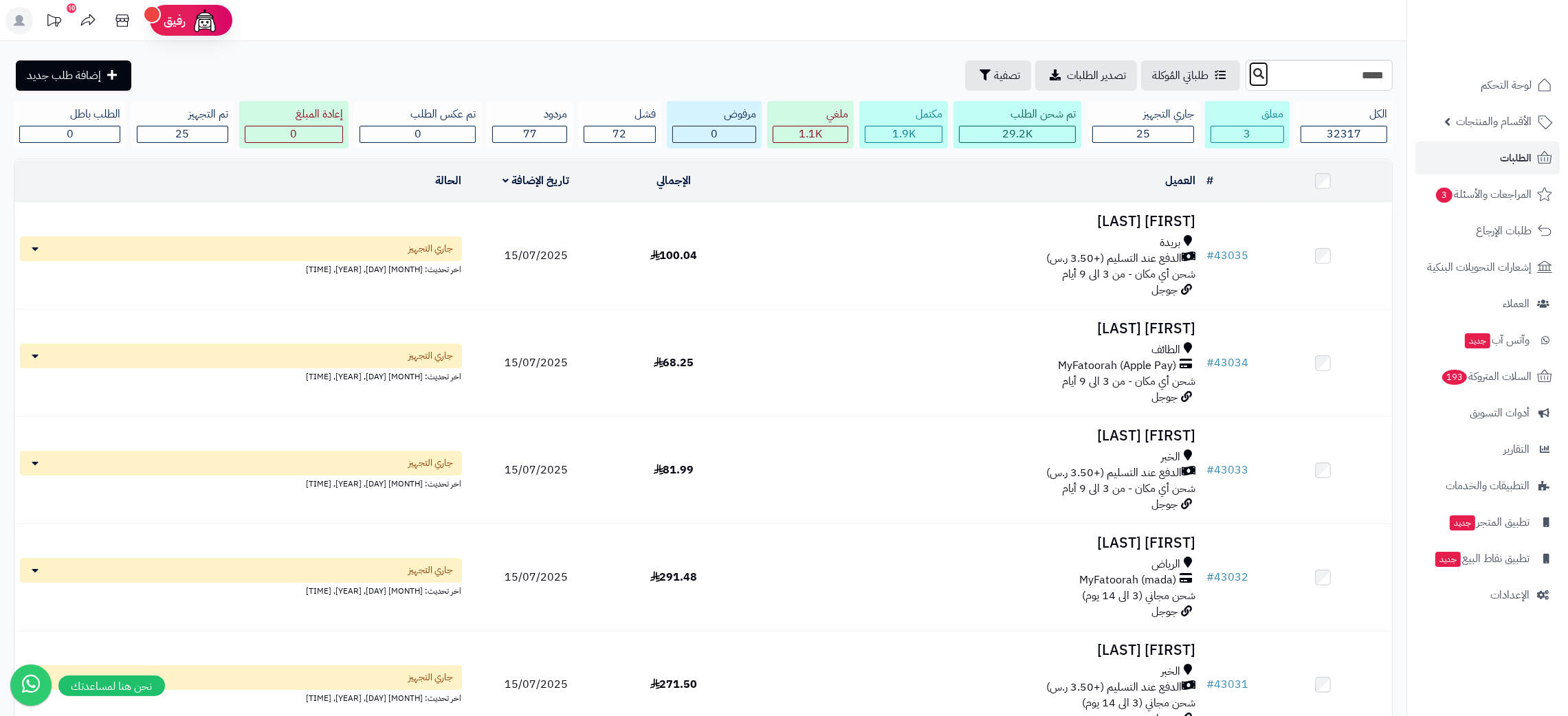 click at bounding box center (1259, 74) 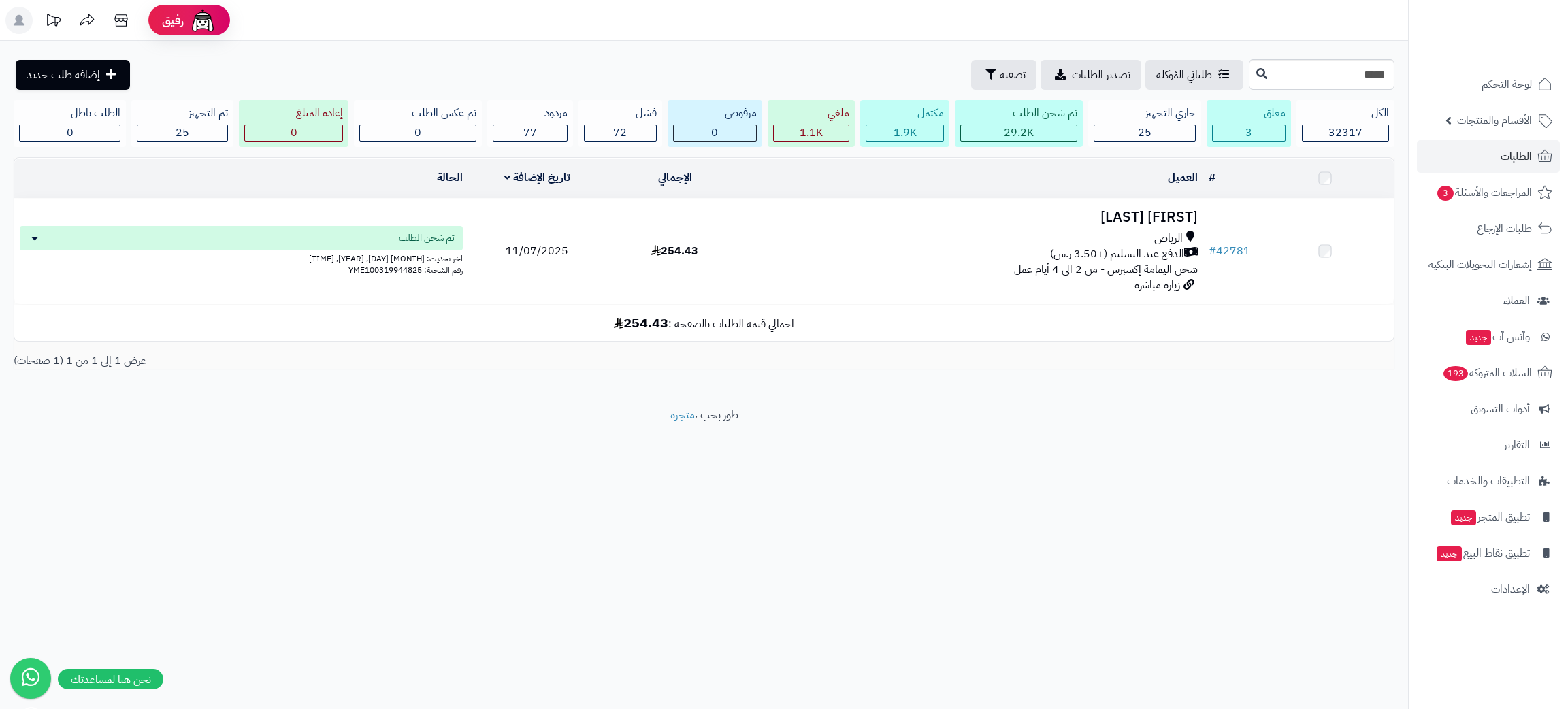 scroll, scrollTop: 0, scrollLeft: 0, axis: both 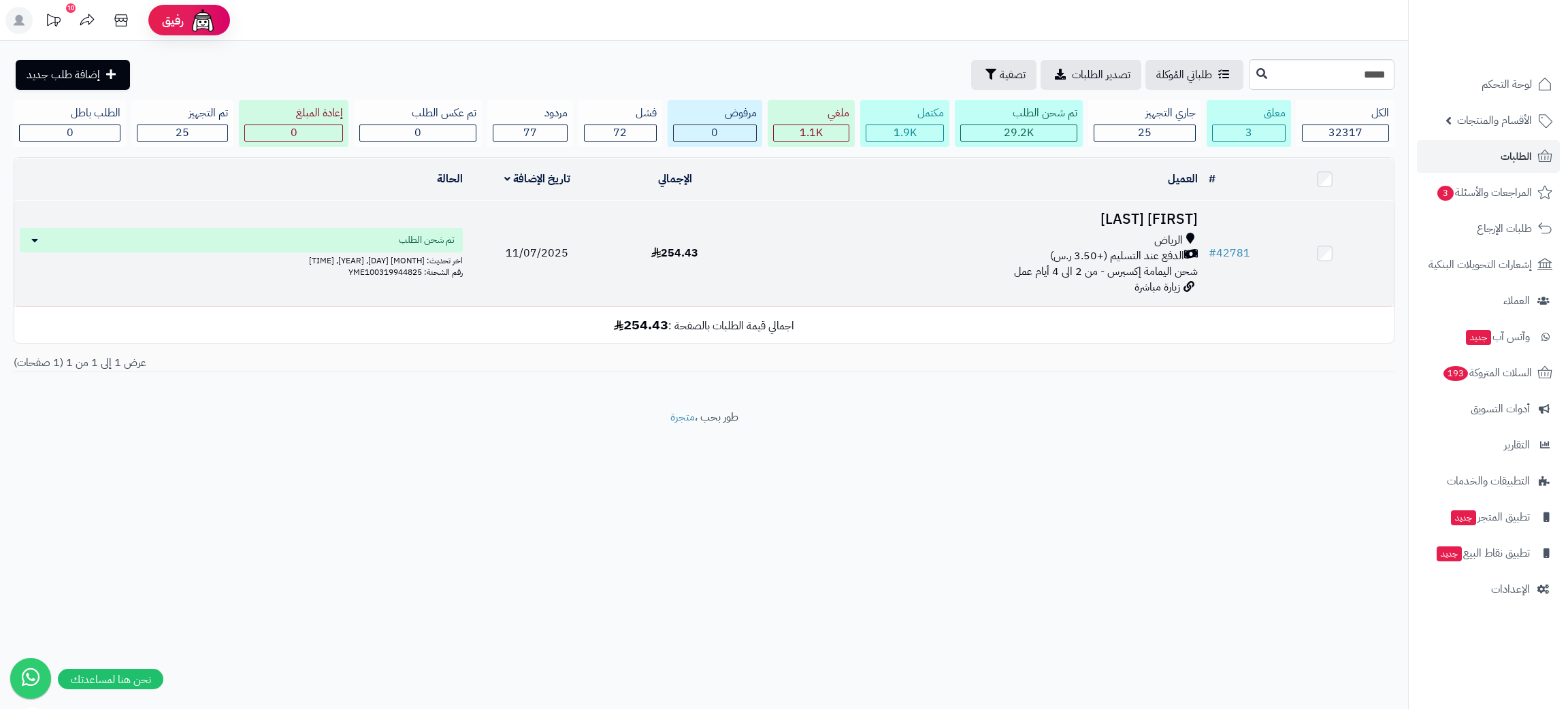 click on "سالم سيد" at bounding box center [973, 219] 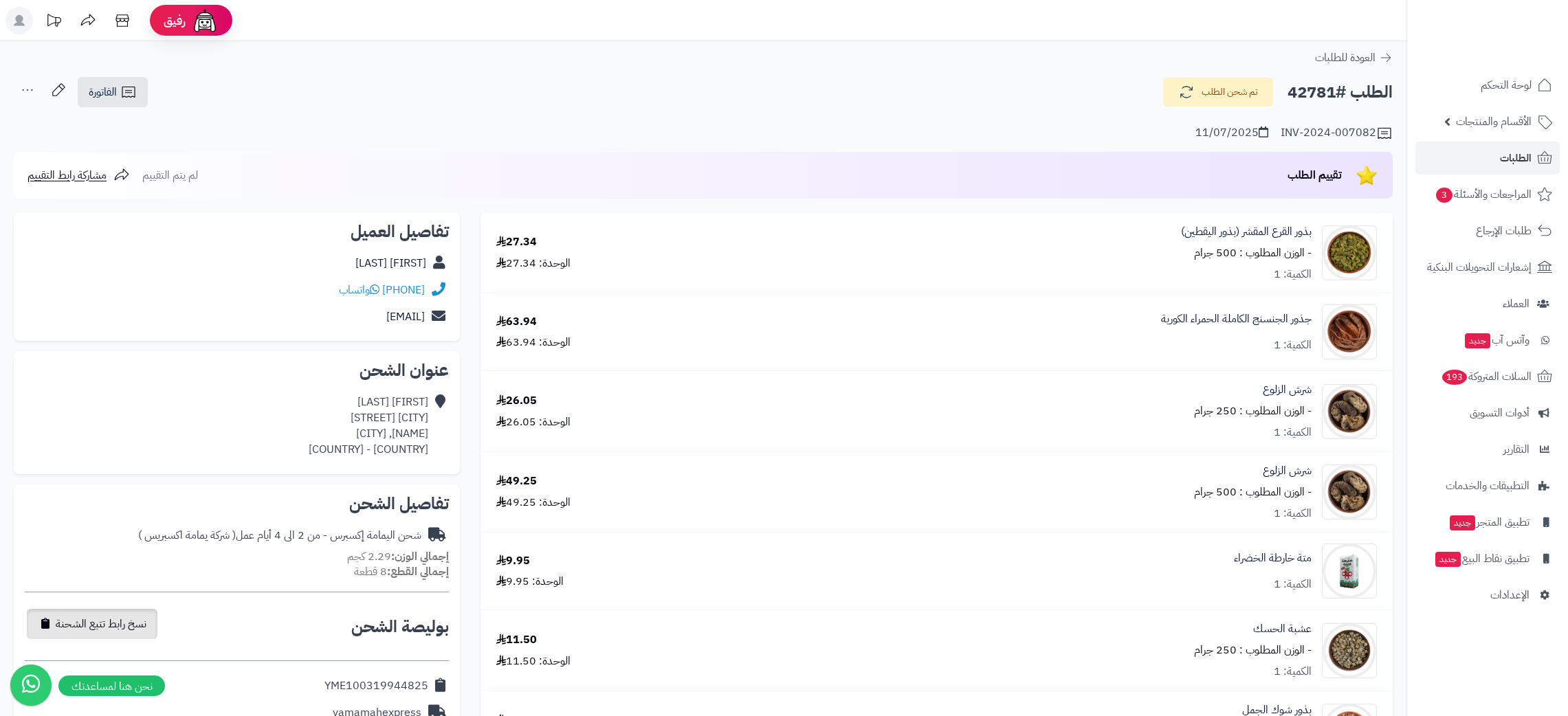 scroll, scrollTop: 0, scrollLeft: 0, axis: both 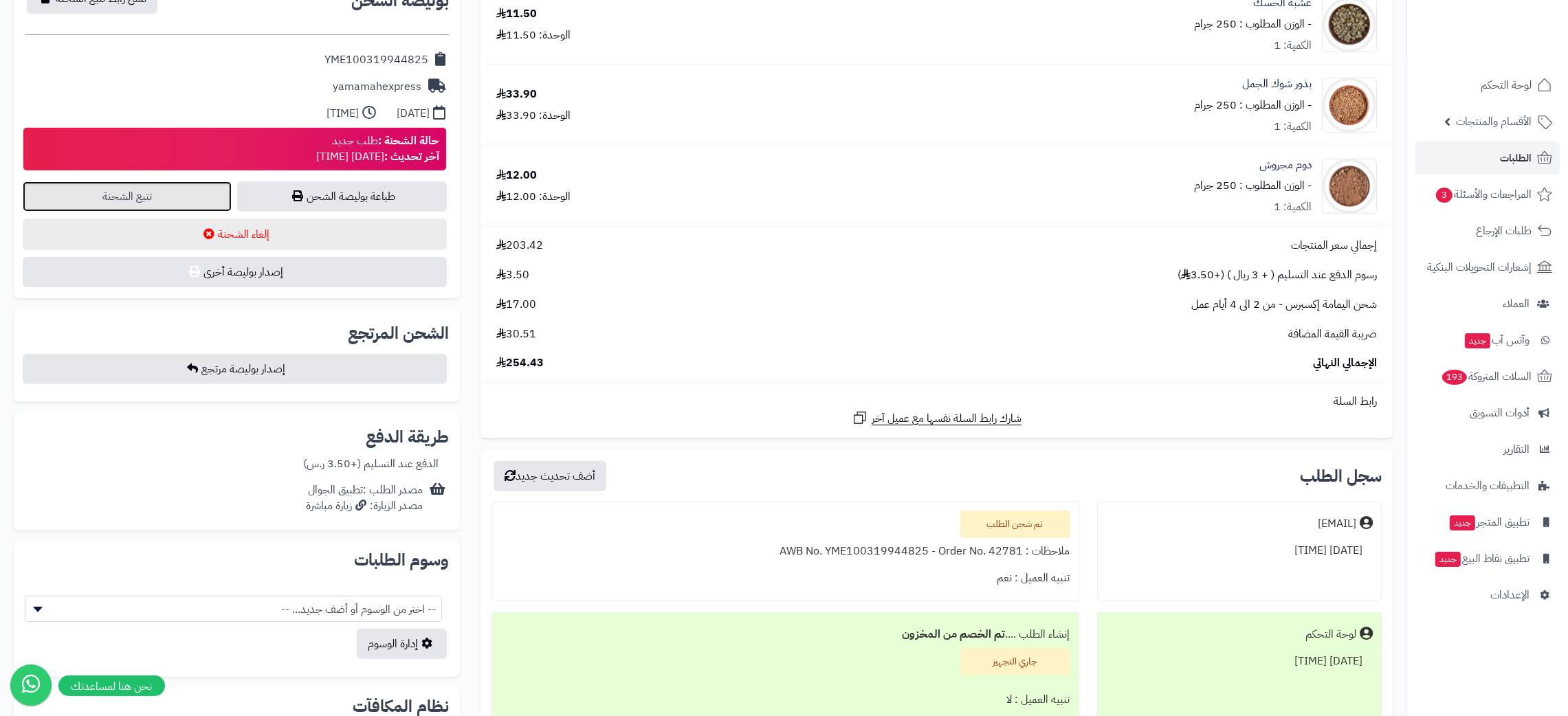 click on "تتبع الشحنة" at bounding box center (127, 197) 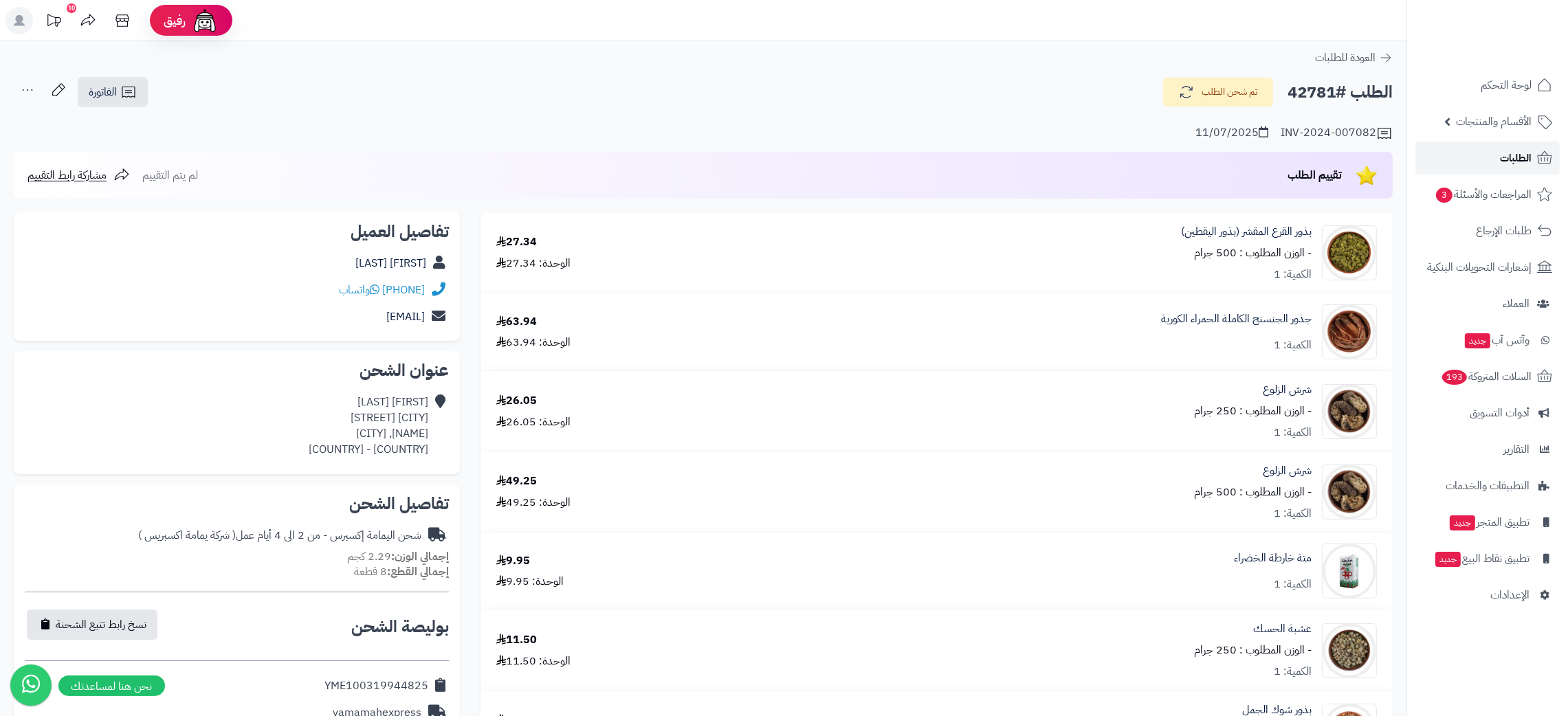 click on "الطلبات" at bounding box center (1488, 158) 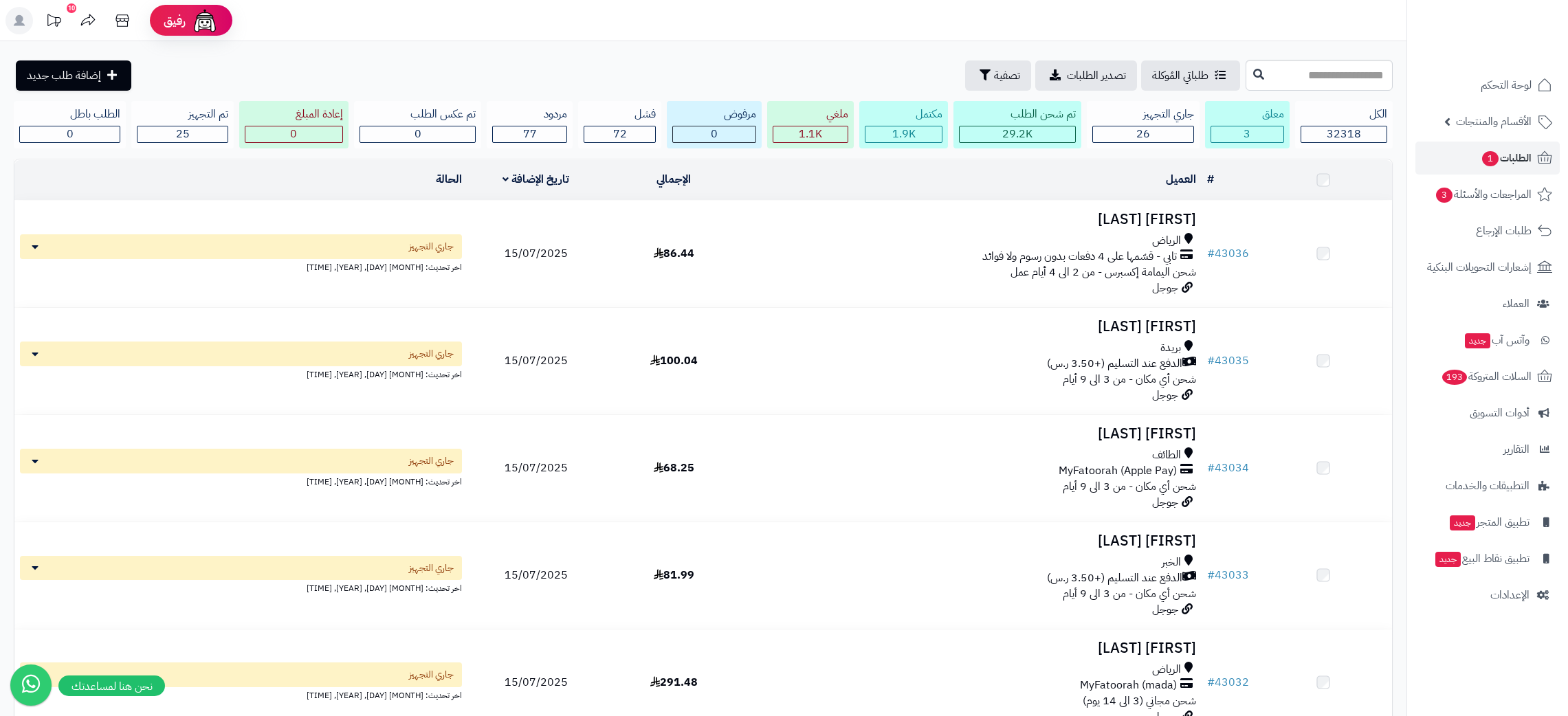 scroll, scrollTop: 0, scrollLeft: 0, axis: both 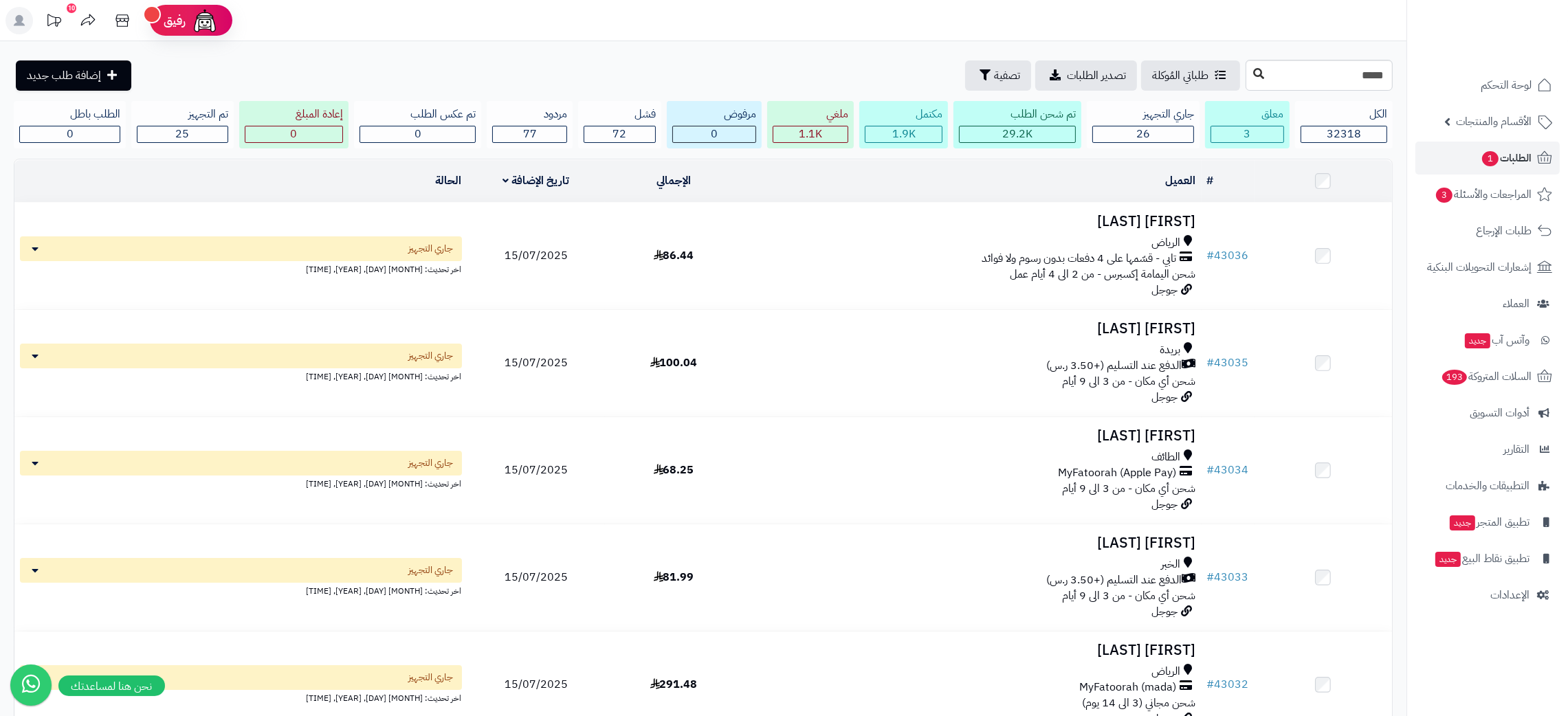type on "*****" 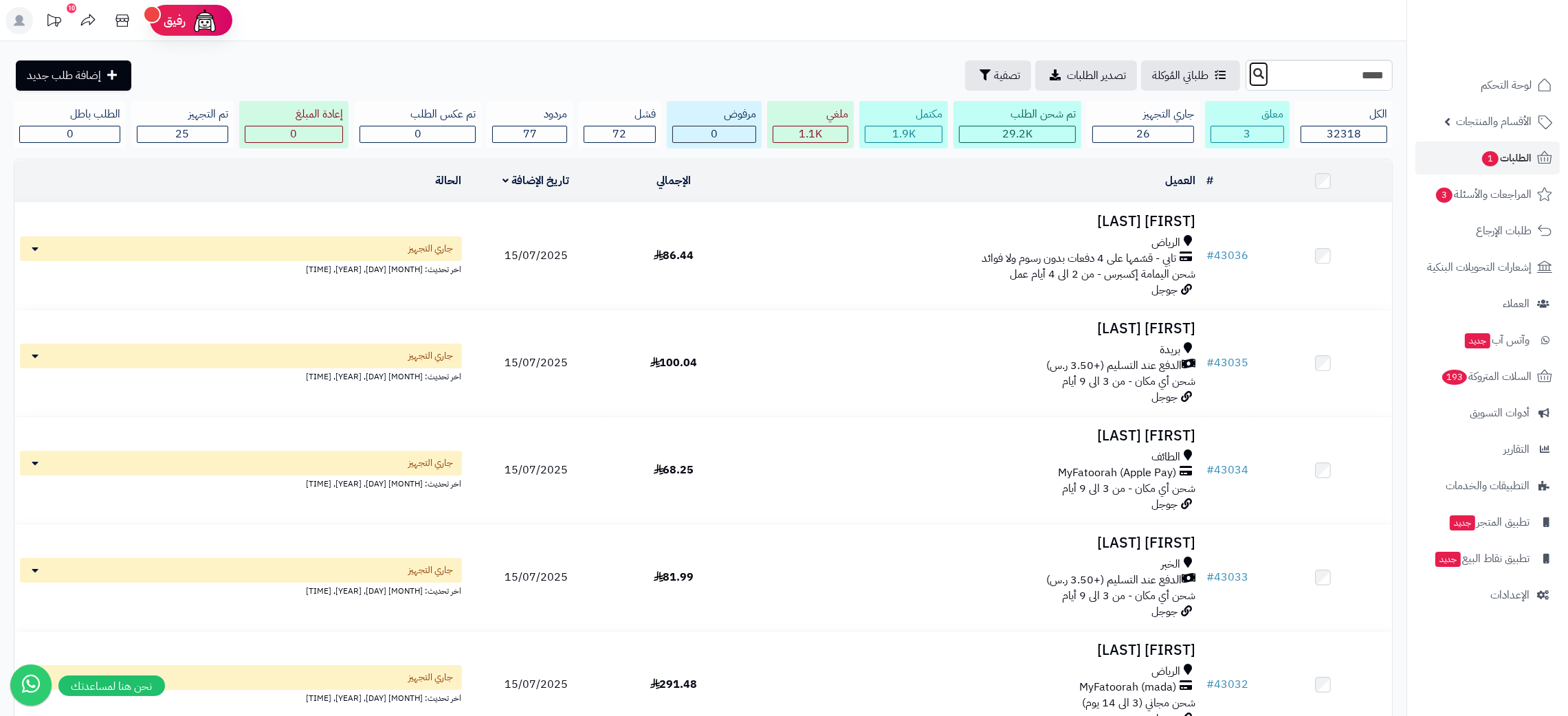 click at bounding box center [1259, 74] 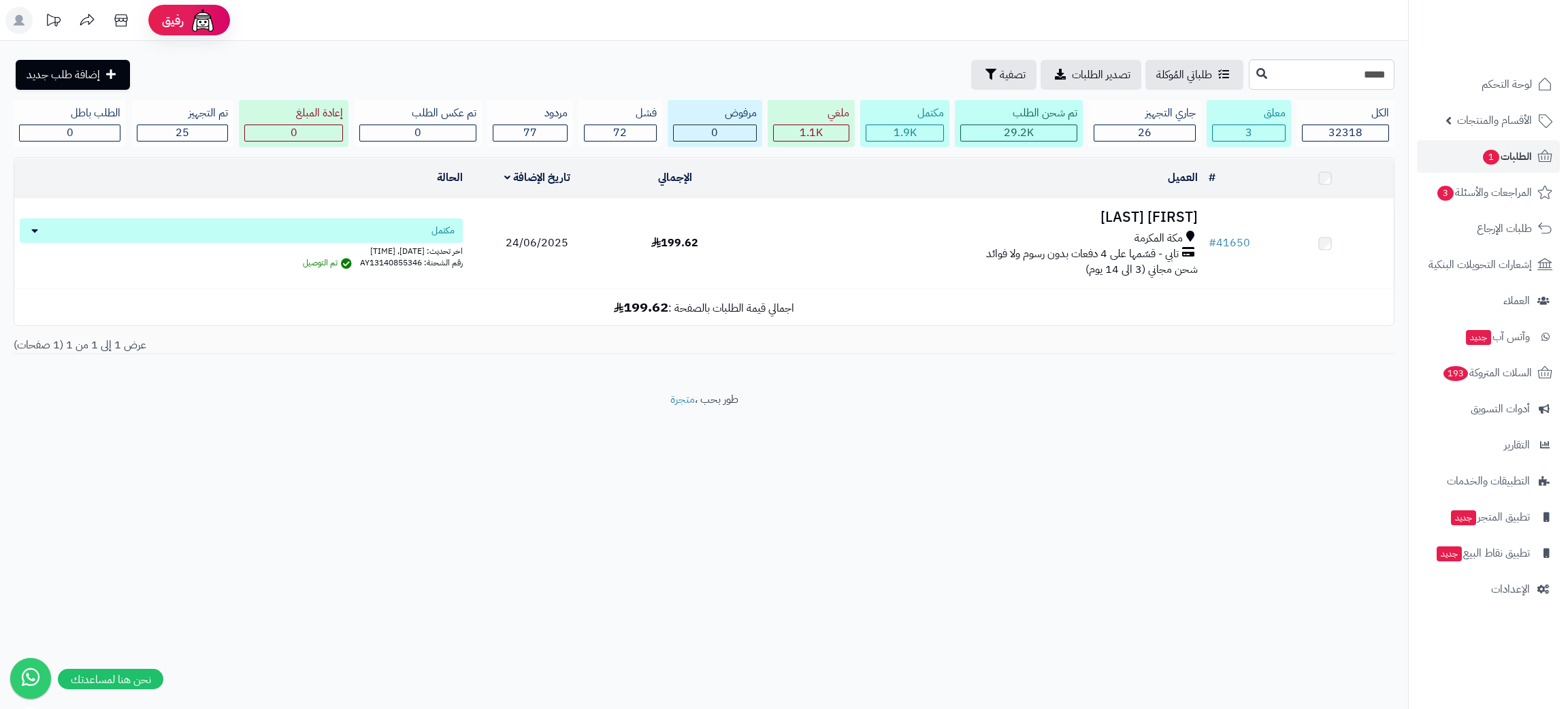 scroll, scrollTop: 0, scrollLeft: 0, axis: both 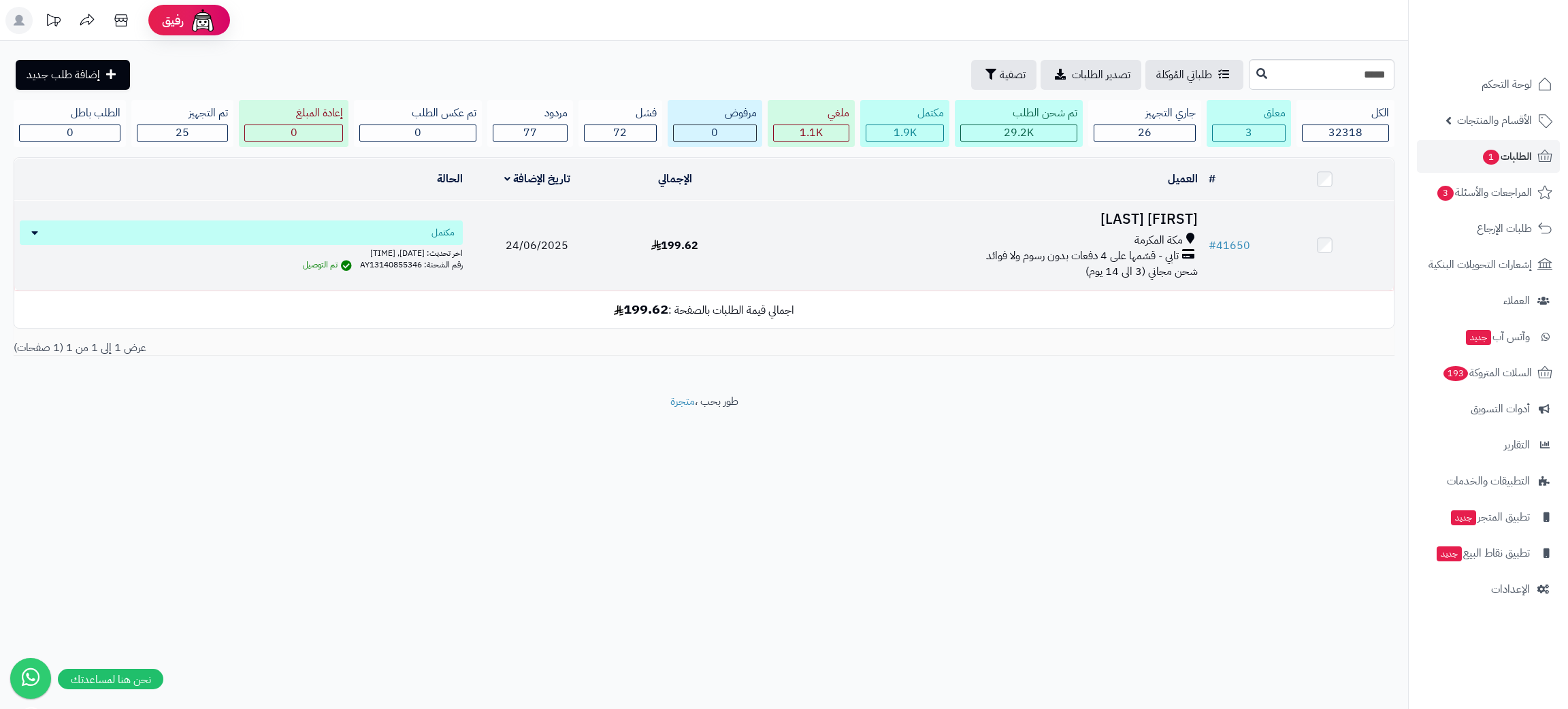 click on "[FIRST] [LAST]" at bounding box center [973, 219] 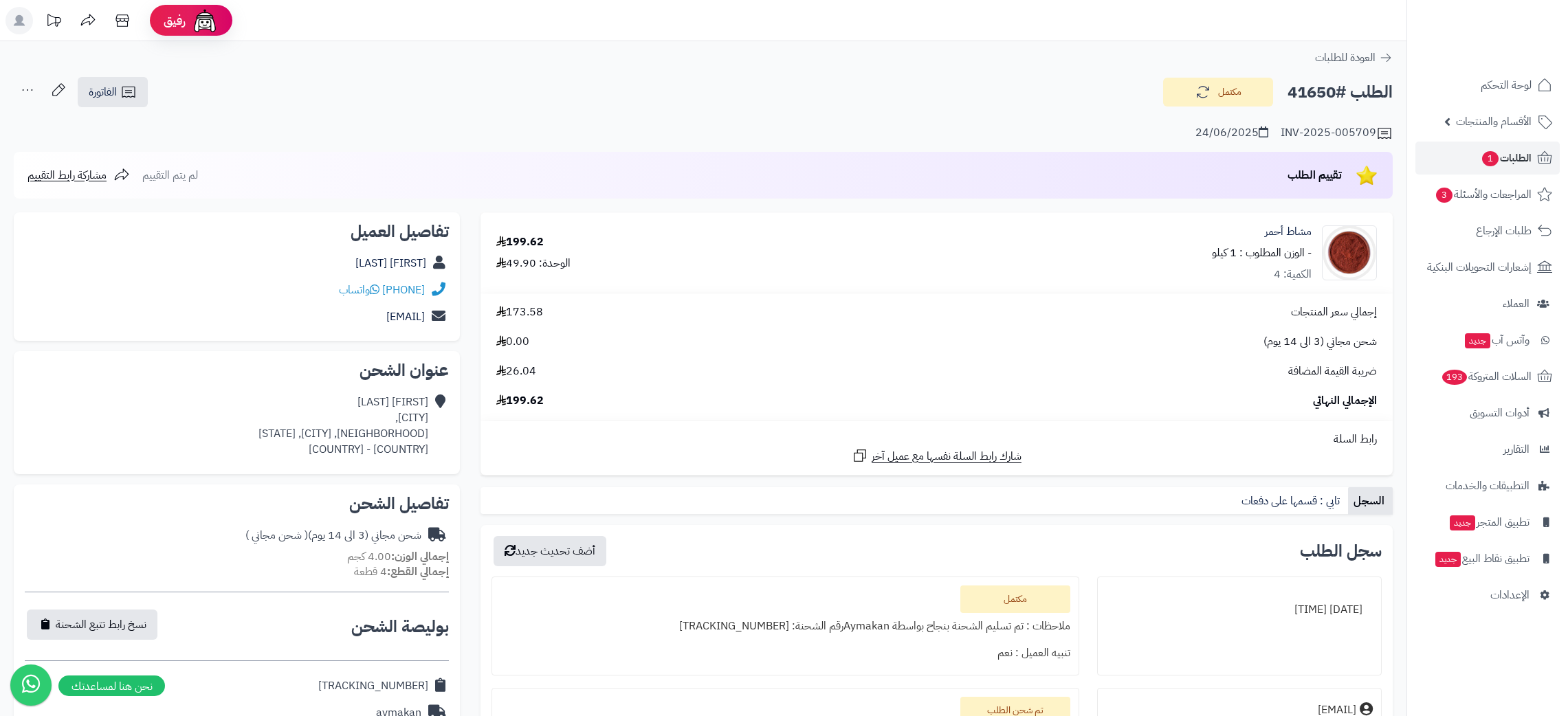 scroll, scrollTop: 0, scrollLeft: 0, axis: both 